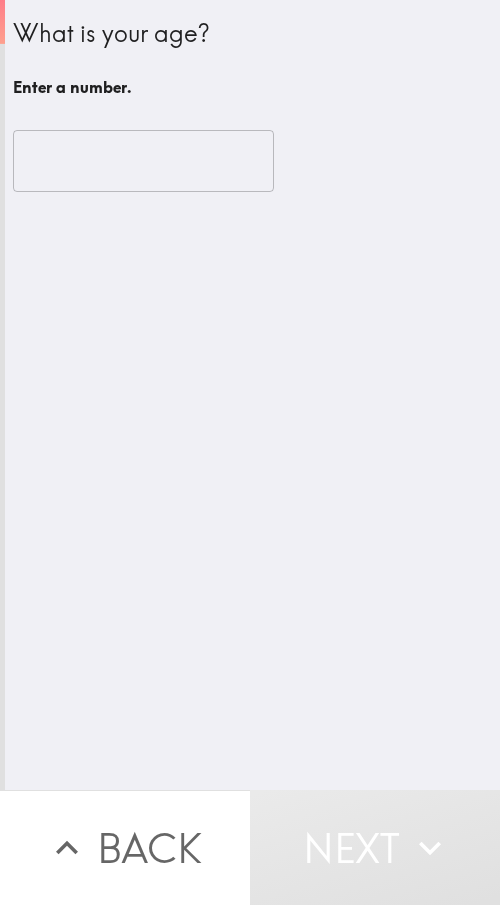 scroll, scrollTop: 0, scrollLeft: 0, axis: both 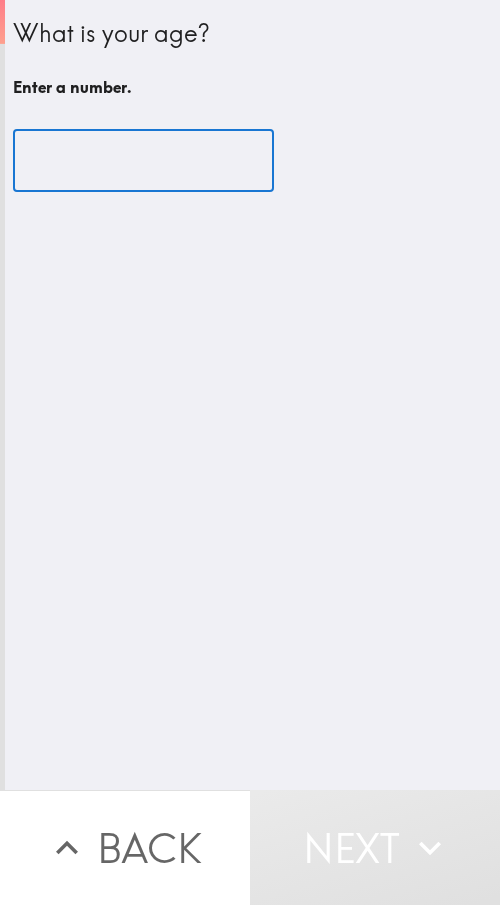paste on "11368" 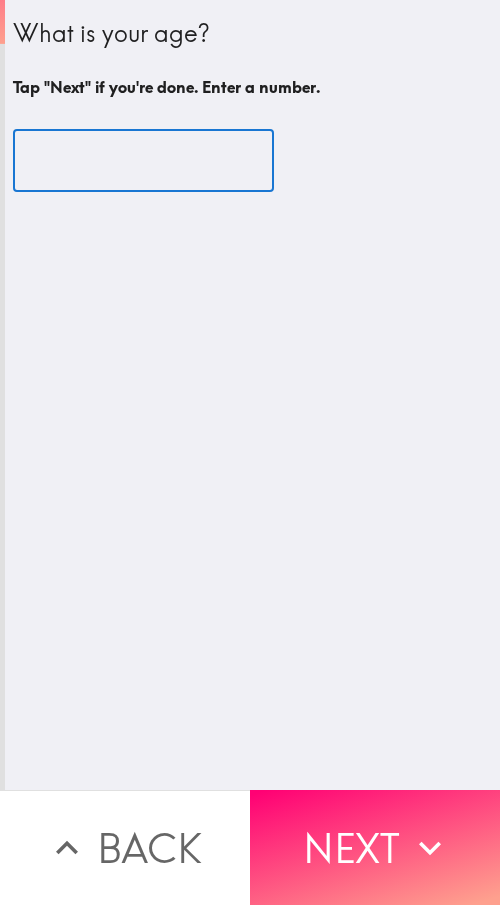 type on "11368" 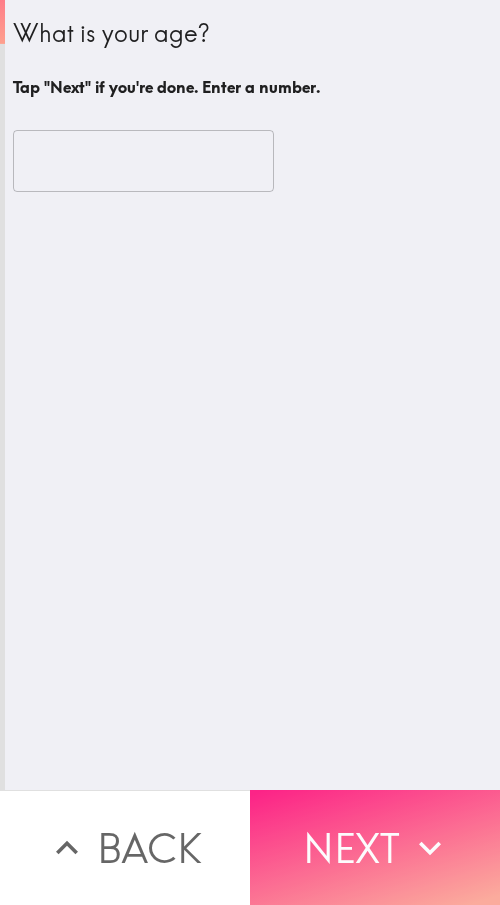 click on "Next" at bounding box center [375, 847] 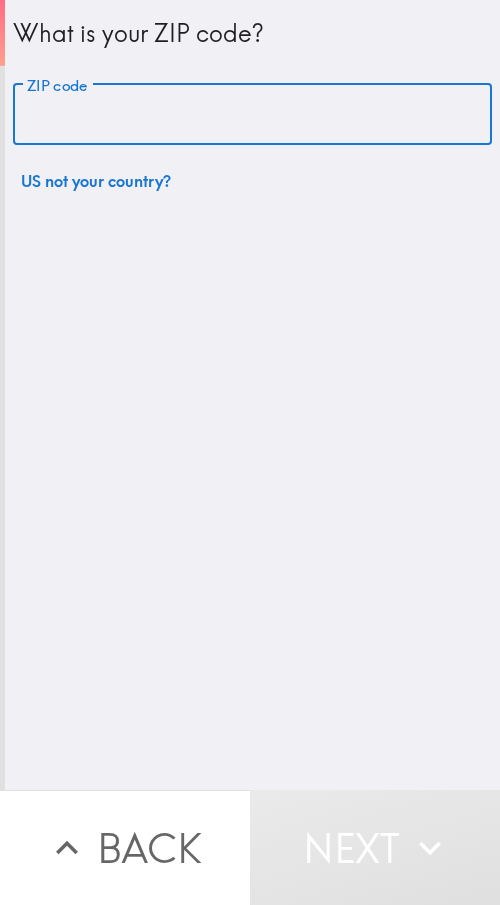click on "ZIP code" at bounding box center [252, 115] 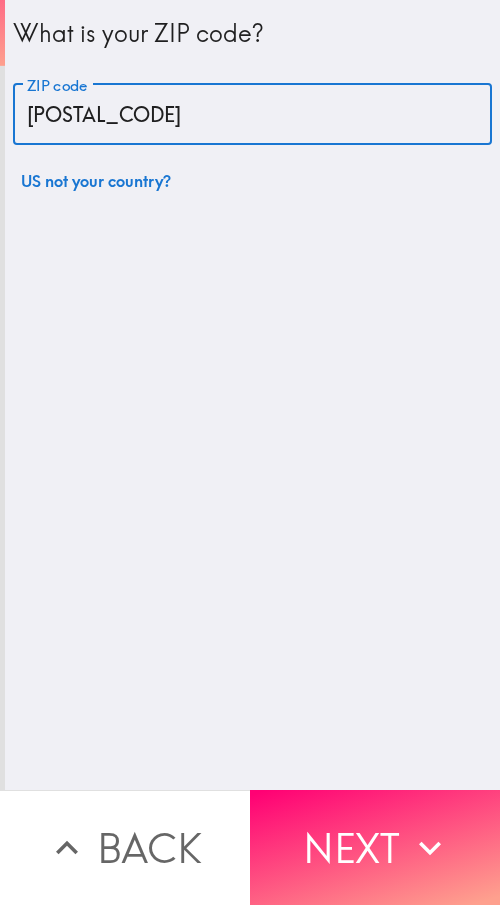 type on "11692" 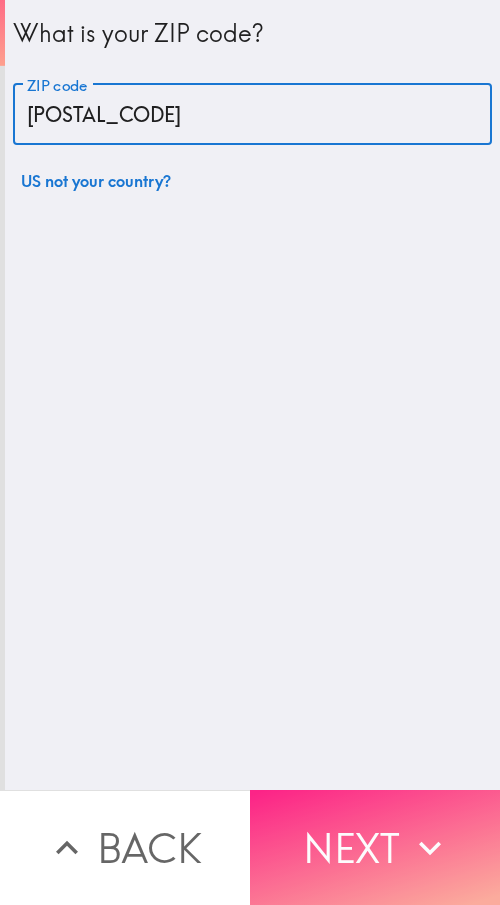 click on "Next" at bounding box center [375, 847] 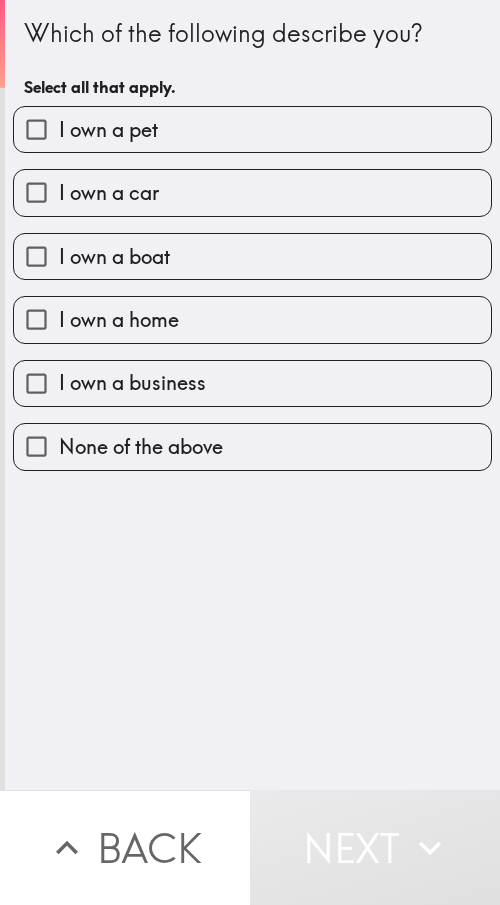 click on "Which of the following describe you? Select all that apply. I own a pet I own a car I own a boat I own a home I own a business None of the above" at bounding box center [252, 395] 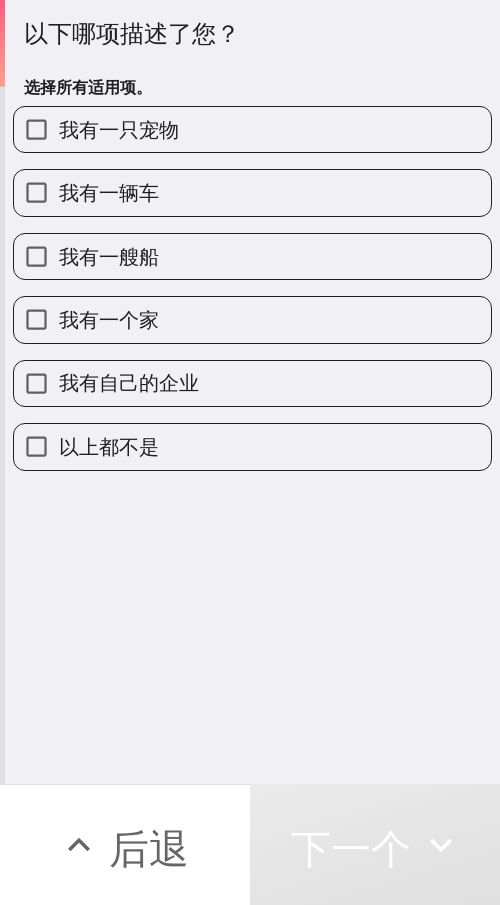 drag, startPoint x: 269, startPoint y: 533, endPoint x: 230, endPoint y: 577, distance: 58.796257 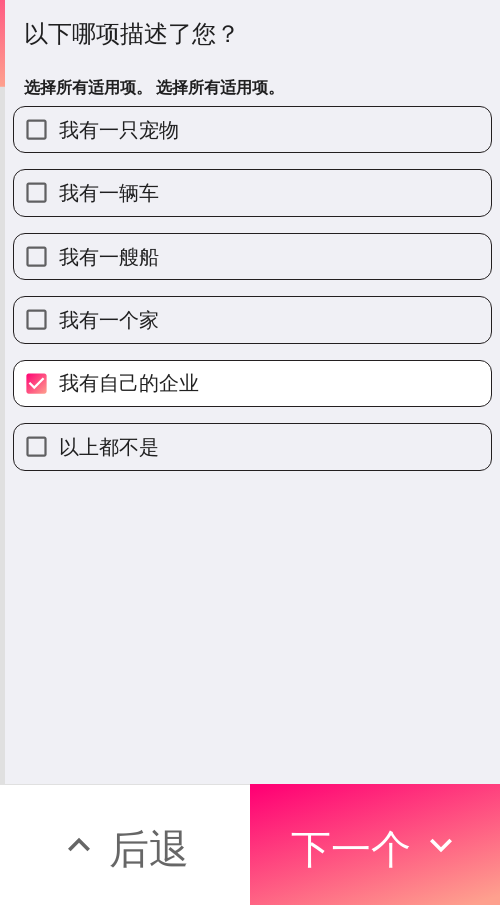 click on "我有一辆车" at bounding box center (109, 192) 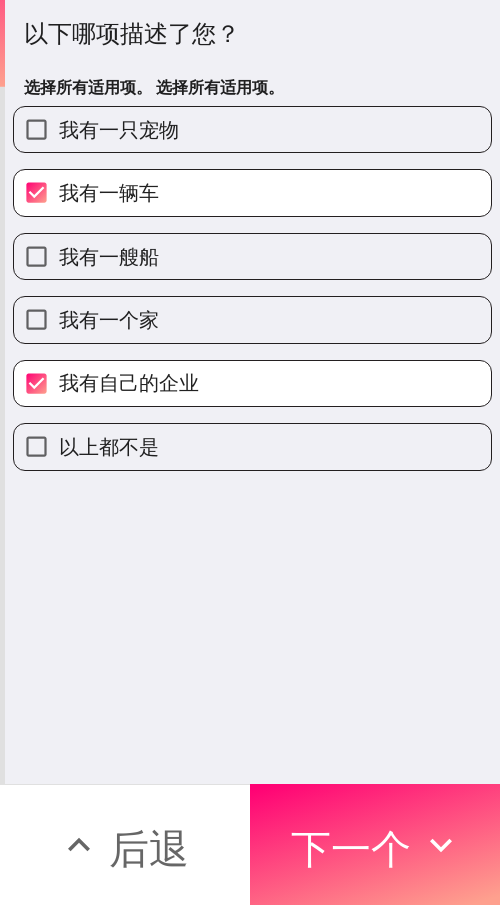 click on "我有一个家" at bounding box center [252, 319] 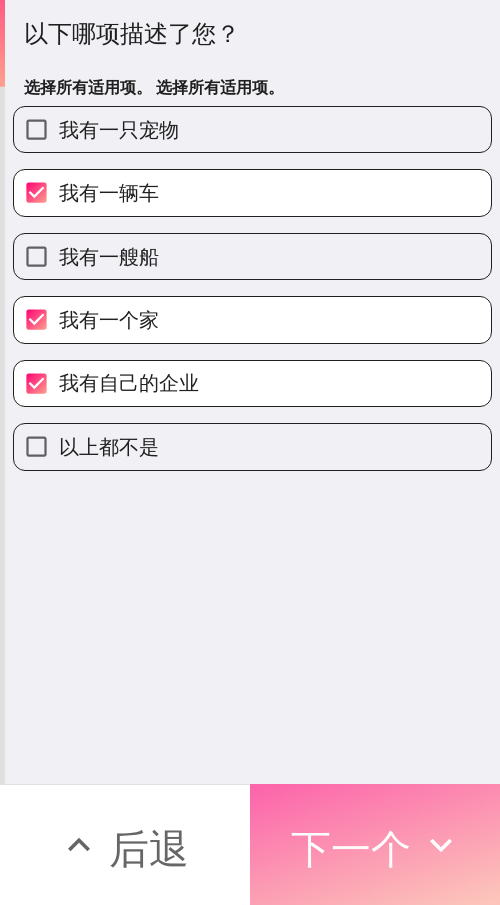 click on "下一个" at bounding box center [351, 845] 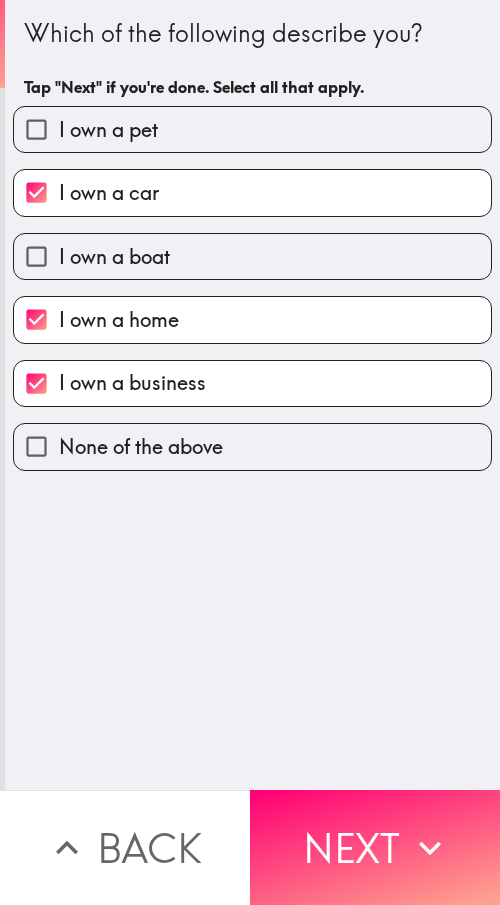 scroll, scrollTop: 0, scrollLeft: 0, axis: both 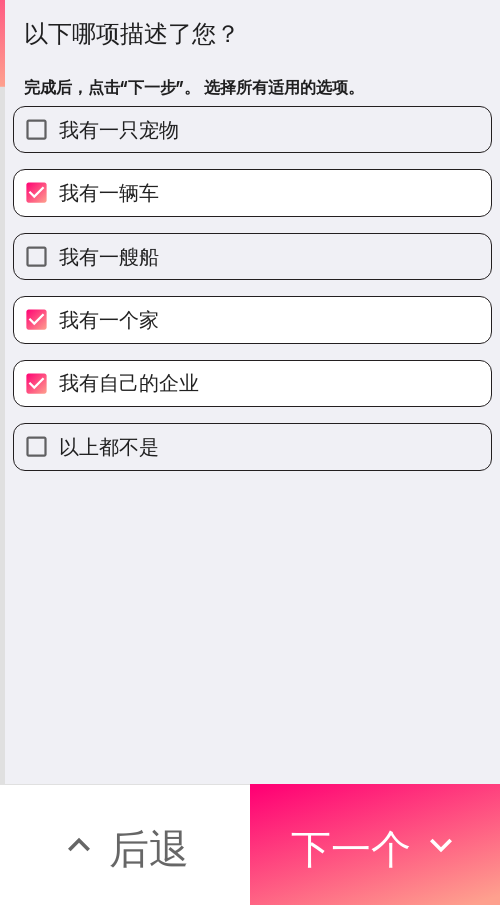 click on "我有自己的企业" at bounding box center [129, 382] 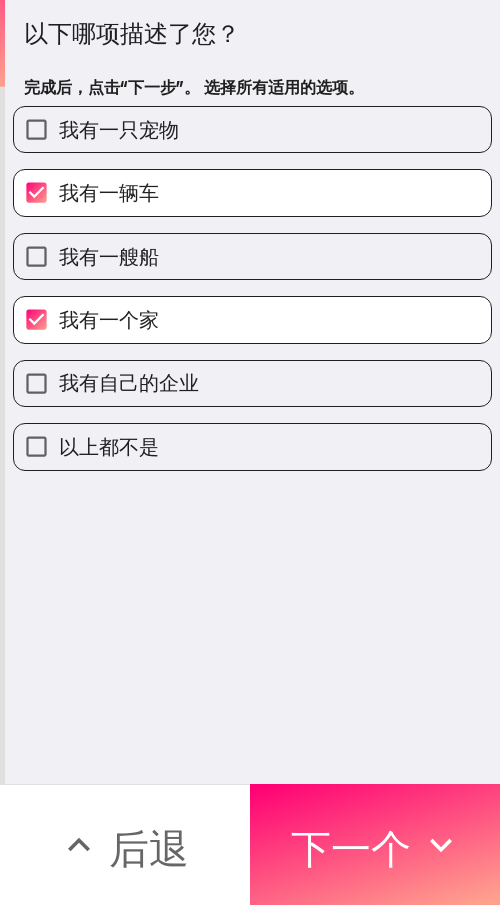 click on "我有一辆车" at bounding box center (252, 192) 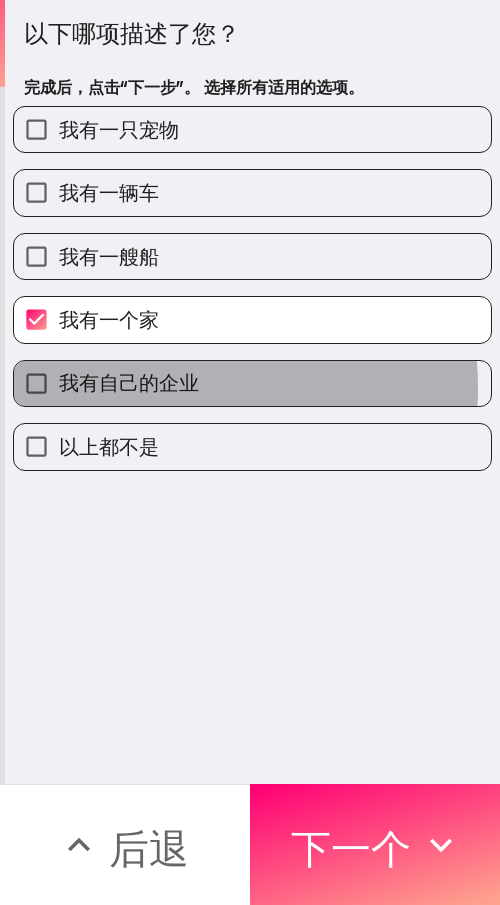 click on "我有自己的企业" at bounding box center (129, 382) 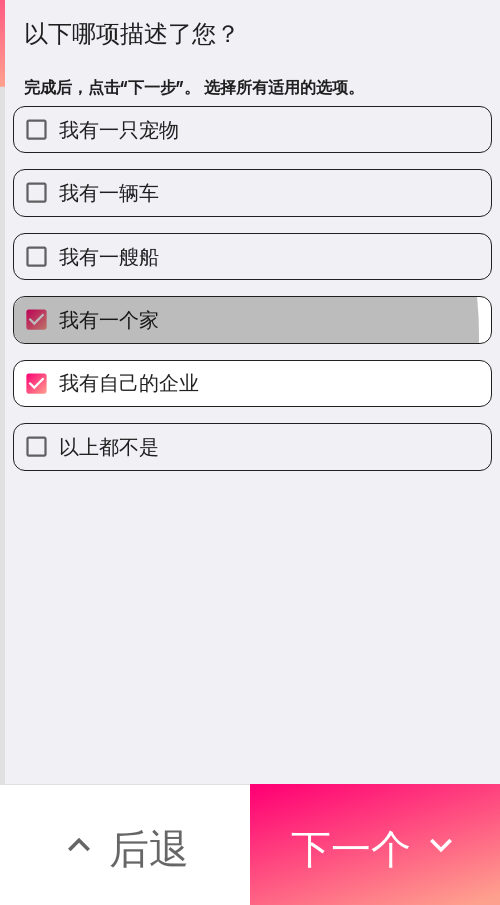 click on "我有一个家" at bounding box center [252, 319] 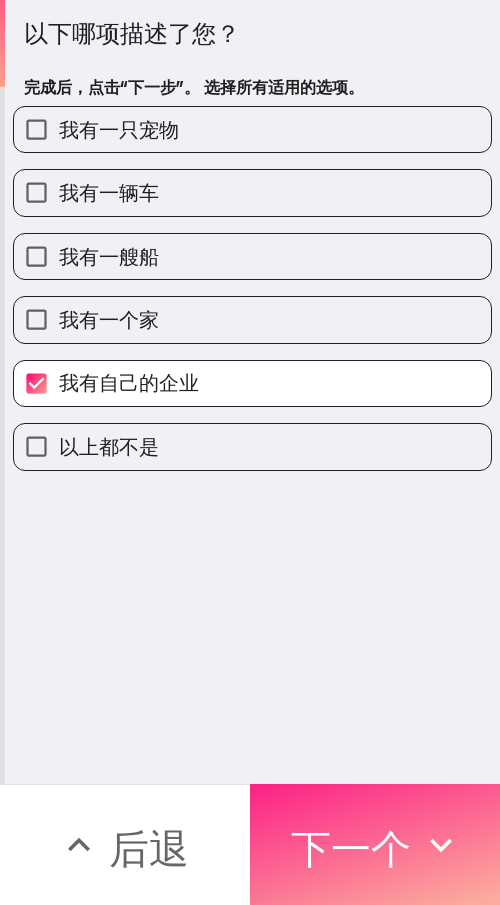 click on "下一个" at bounding box center [351, 848] 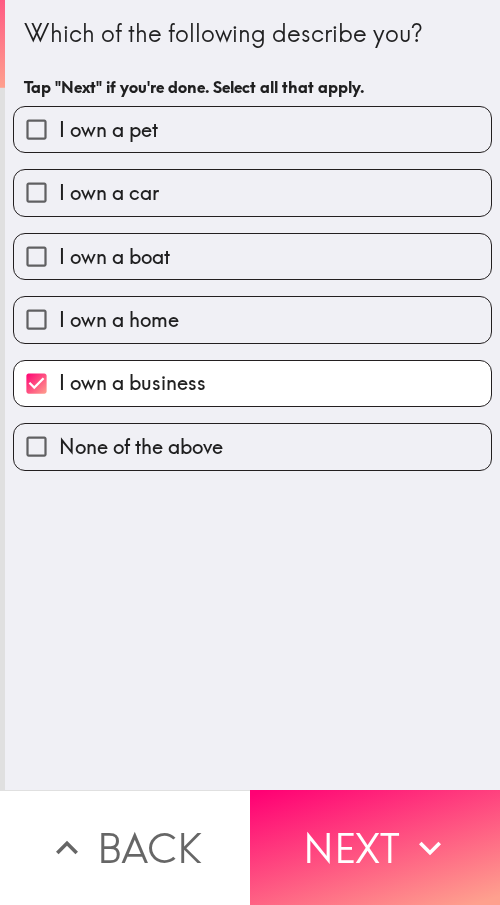 scroll, scrollTop: 0, scrollLeft: 0, axis: both 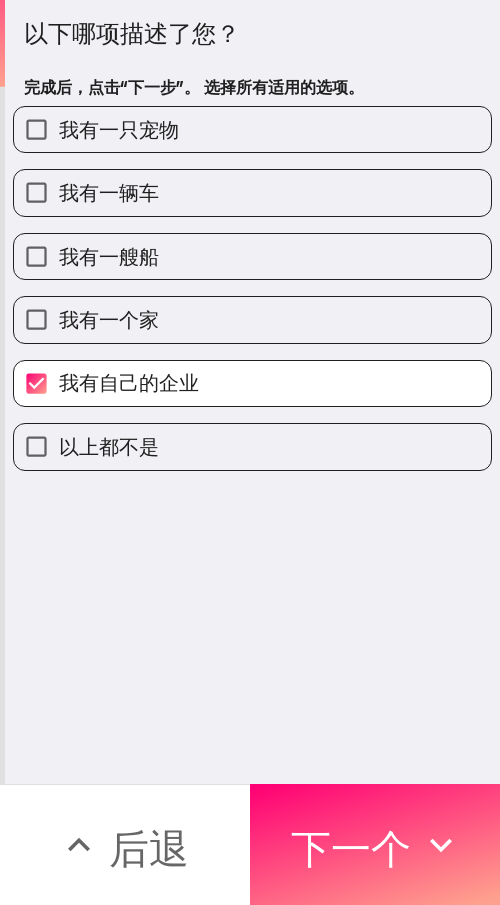click on "以下哪项描述了您？ 完成后，点击“下一步”。   选择所有适用的选项。 我有一只宠物 我有一辆车 我有一艘船 我有一个家 我有自己的企业 以上都不是" at bounding box center (252, 392) 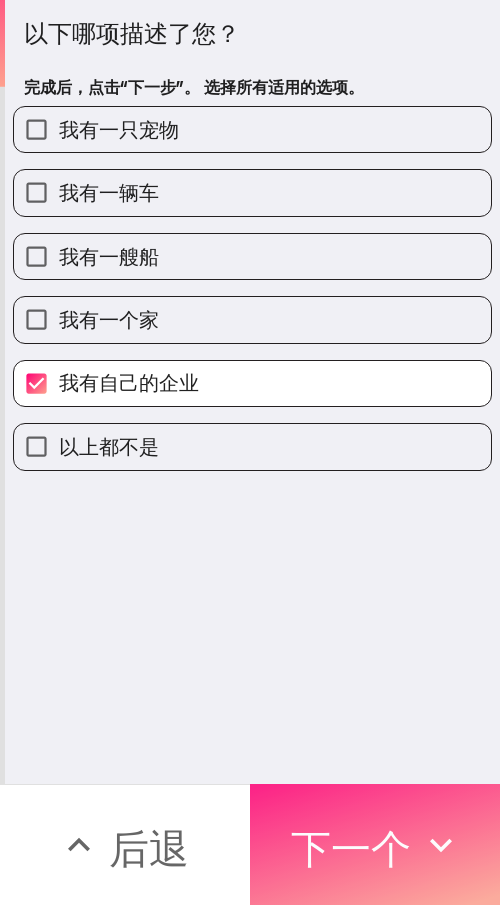 click on "下一个" at bounding box center [351, 848] 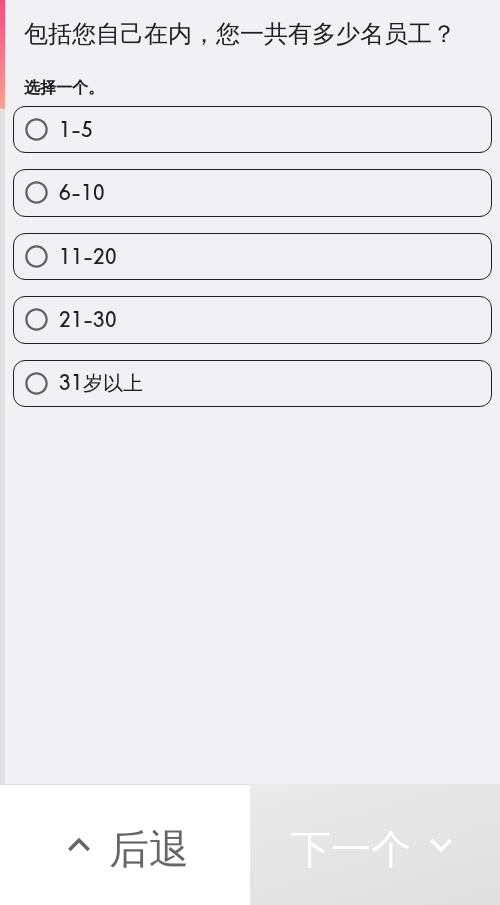 click on "包括您自己在内，您一共有多少名员工？ 选择一个。 1-5 6-10 11-20 21-30 31岁以上" at bounding box center [252, 392] 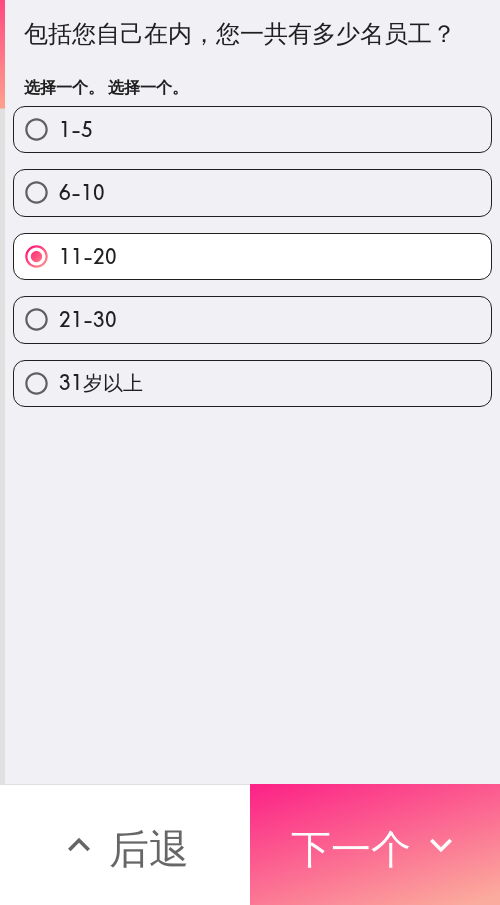 click 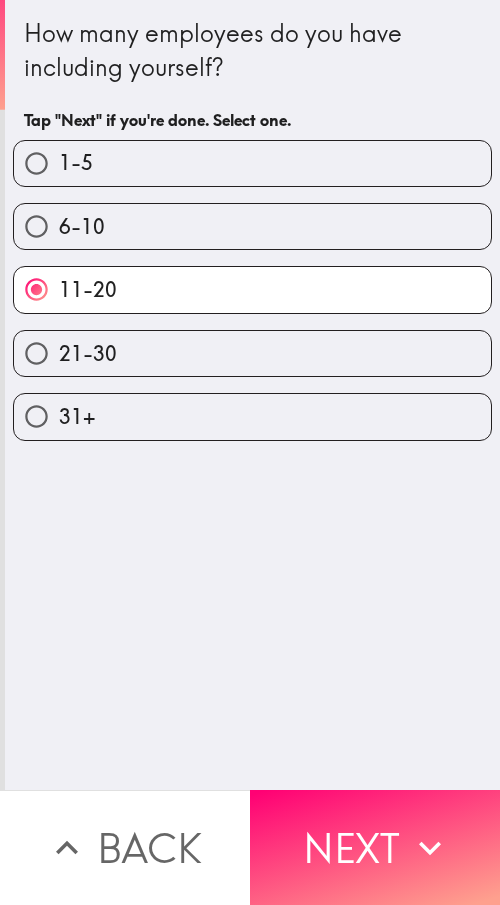click on "How many employees do you have including yourself? Tap "Next" if you're done.   Select one. 1-5 6-10 11-20 21-30 31+" at bounding box center [252, 395] 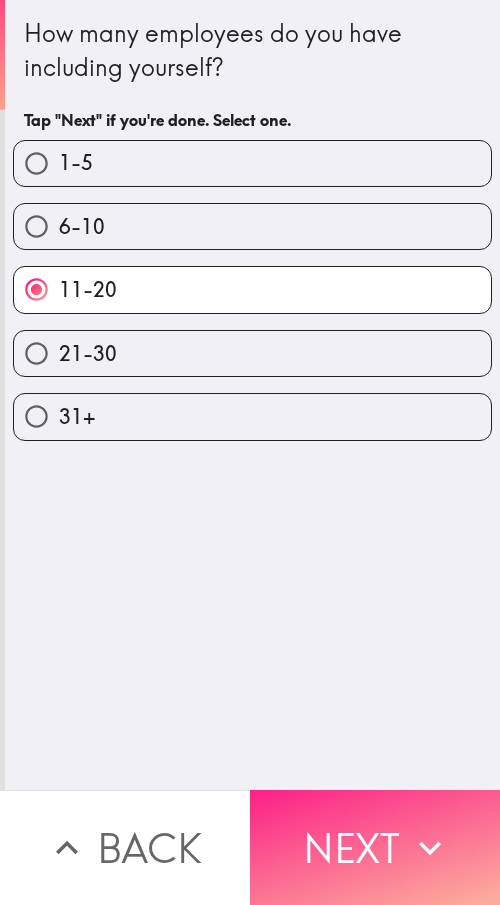 click on "Next" at bounding box center (375, 847) 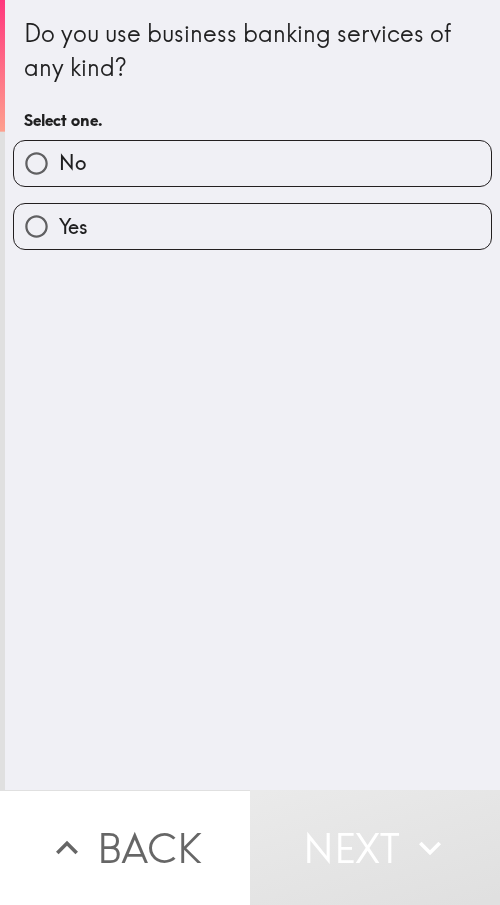 drag, startPoint x: 242, startPoint y: 454, endPoint x: 462, endPoint y: 449, distance: 220.05681 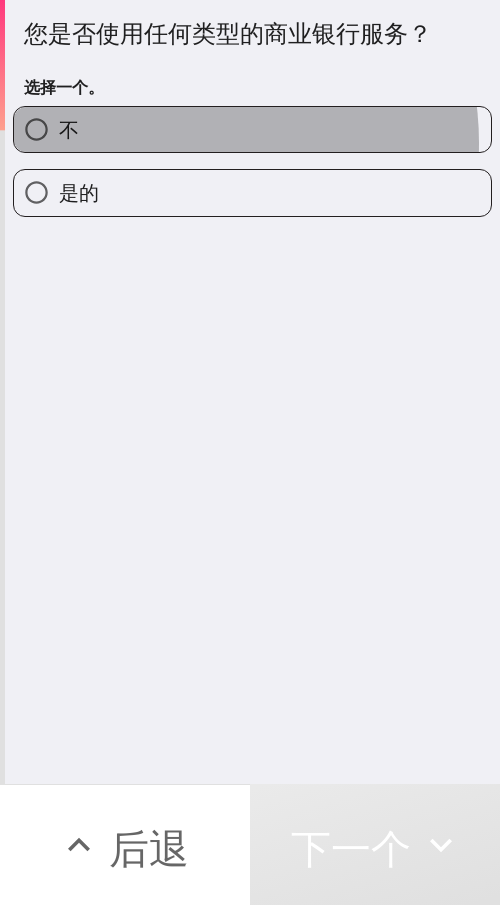click on "不" at bounding box center (252, 129) 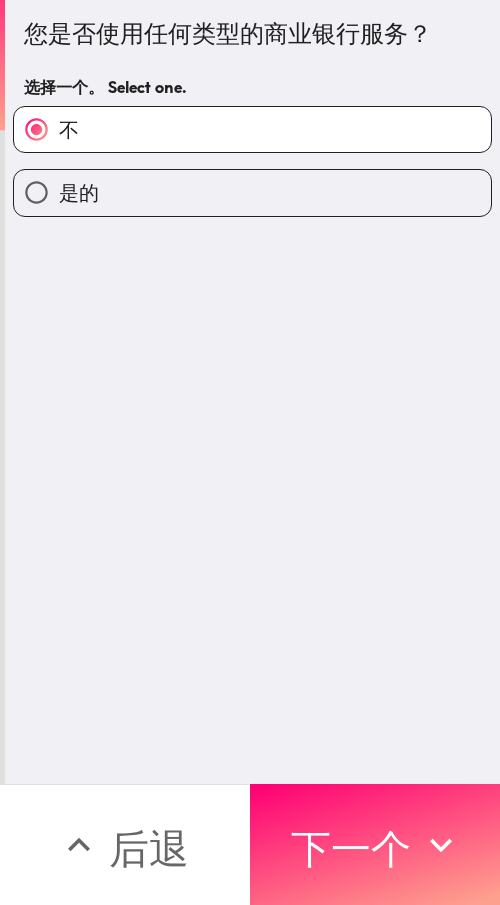 click on "是的" at bounding box center (79, 192) 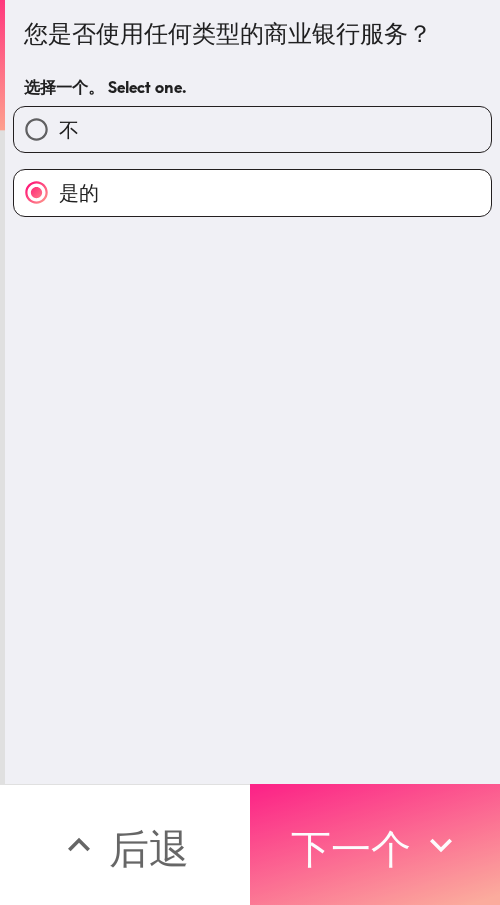 click on "下一个" at bounding box center [351, 848] 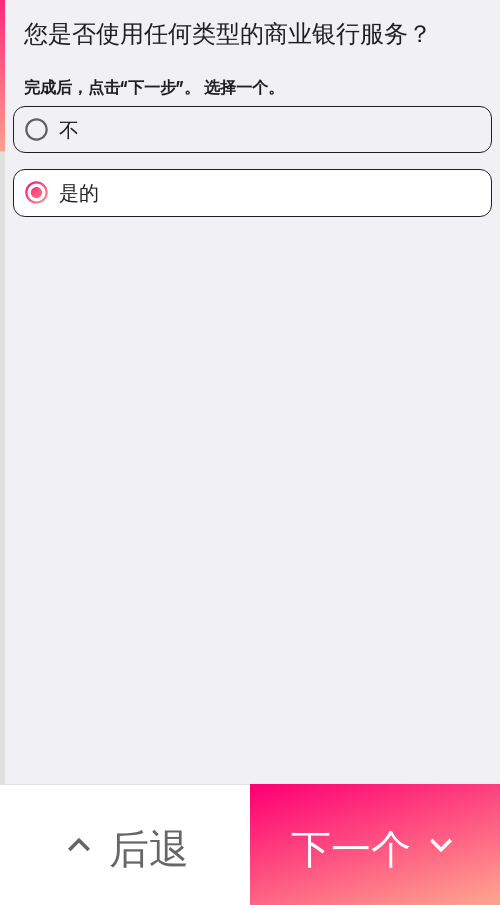 scroll, scrollTop: 0, scrollLeft: 0, axis: both 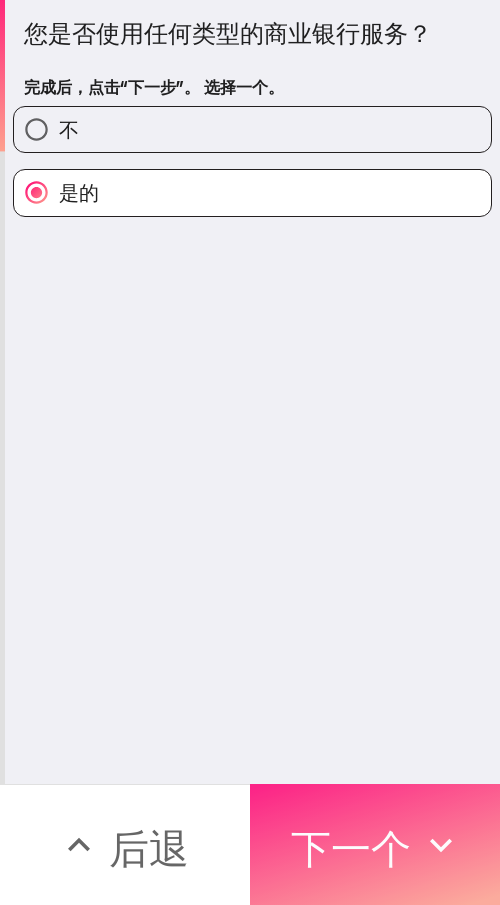 click on "下一个" at bounding box center [351, 845] 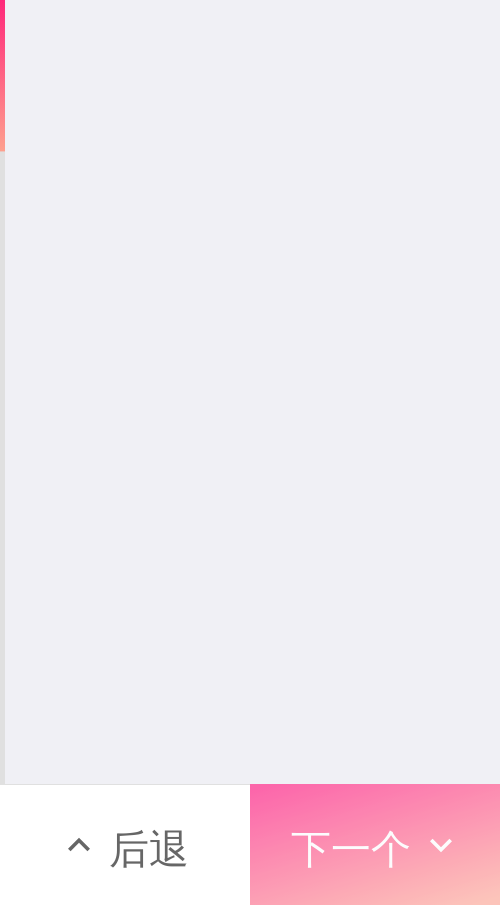 click on "下一个" at bounding box center [351, 845] 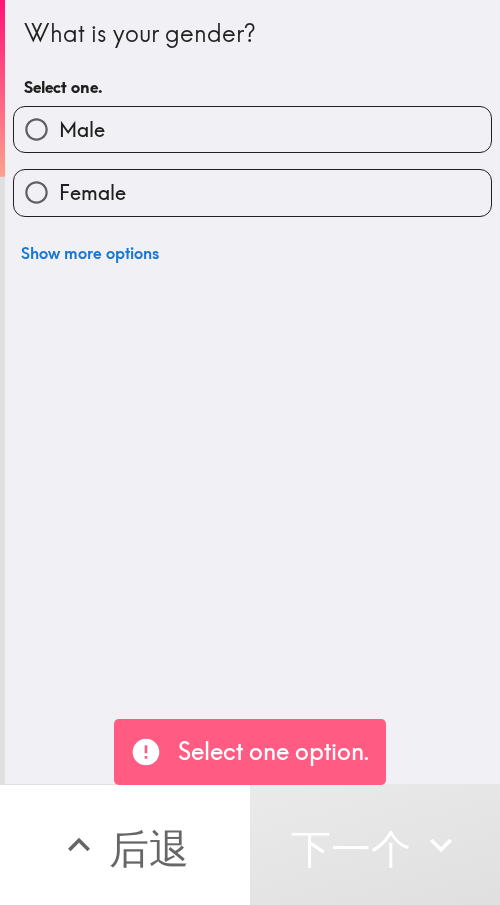 click on "What is your gender? Select one. Male Female Show more options" at bounding box center (252, 392) 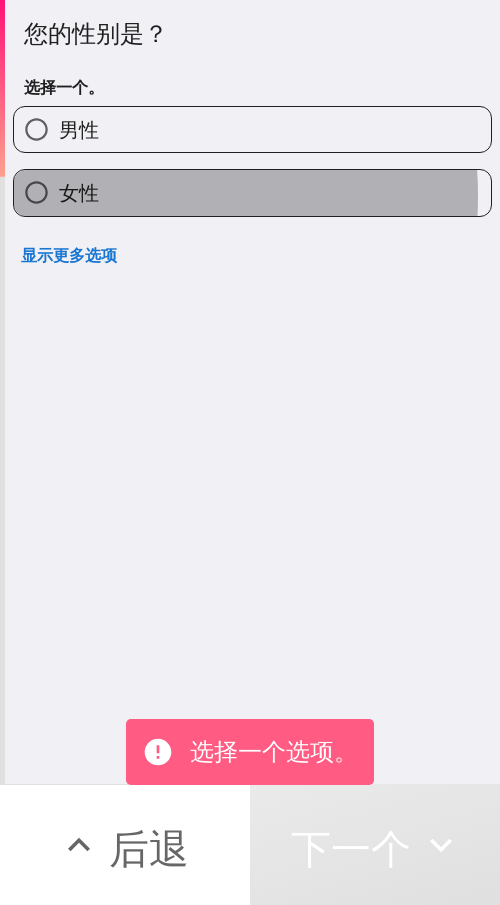 click on "女性" at bounding box center [79, 192] 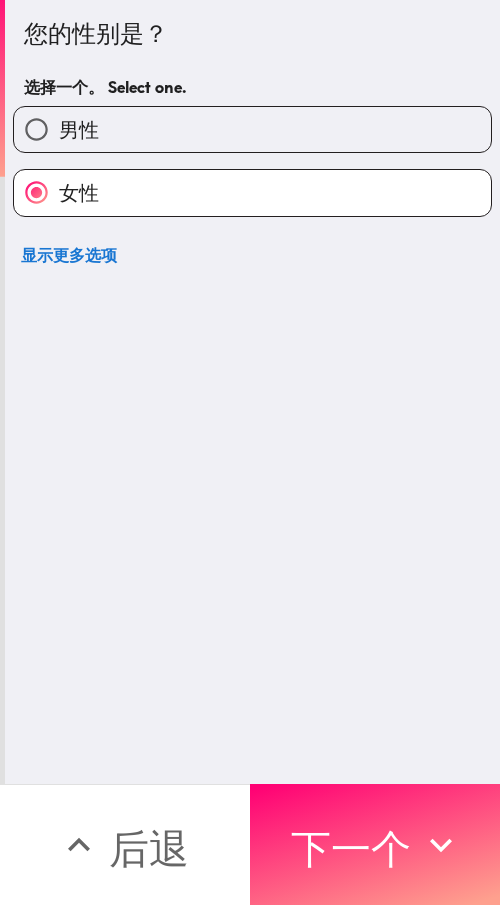 drag, startPoint x: 98, startPoint y: 140, endPoint x: 105, endPoint y: 193, distance: 53.460266 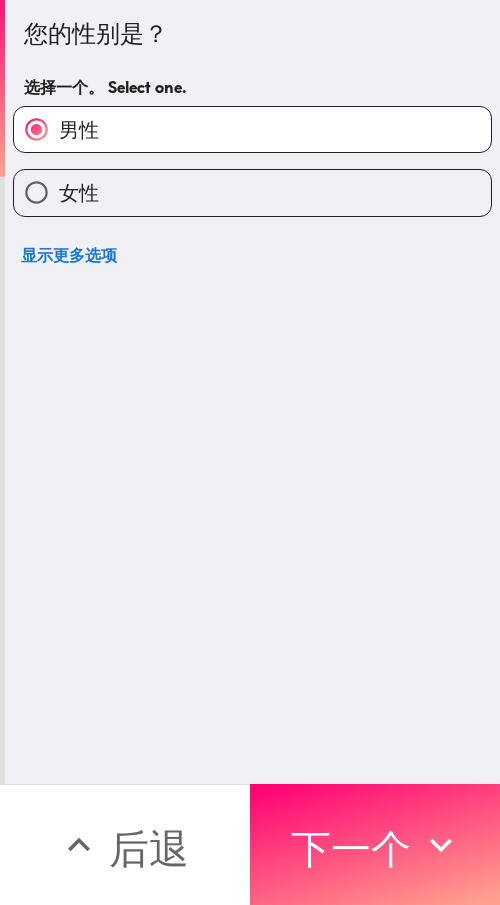 drag, startPoint x: 102, startPoint y: 202, endPoint x: 102, endPoint y: 185, distance: 17 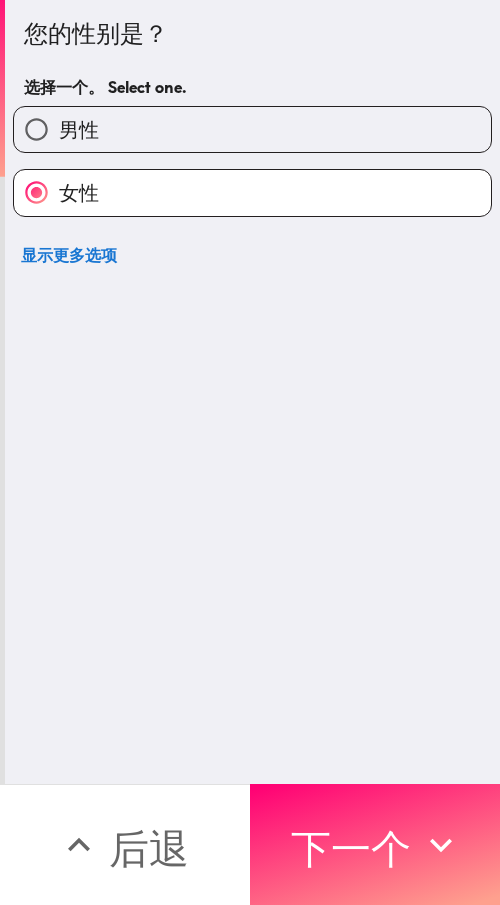 click on "男性" at bounding box center [252, 129] 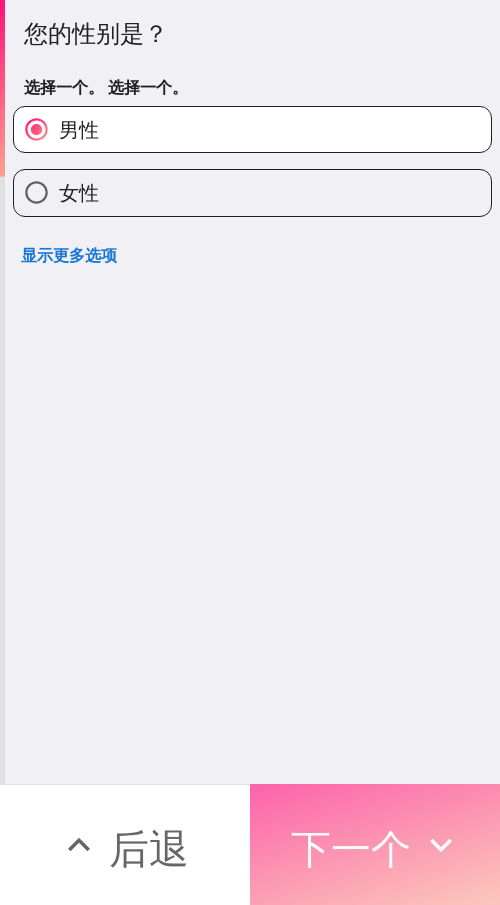click on "下一个" at bounding box center [351, 845] 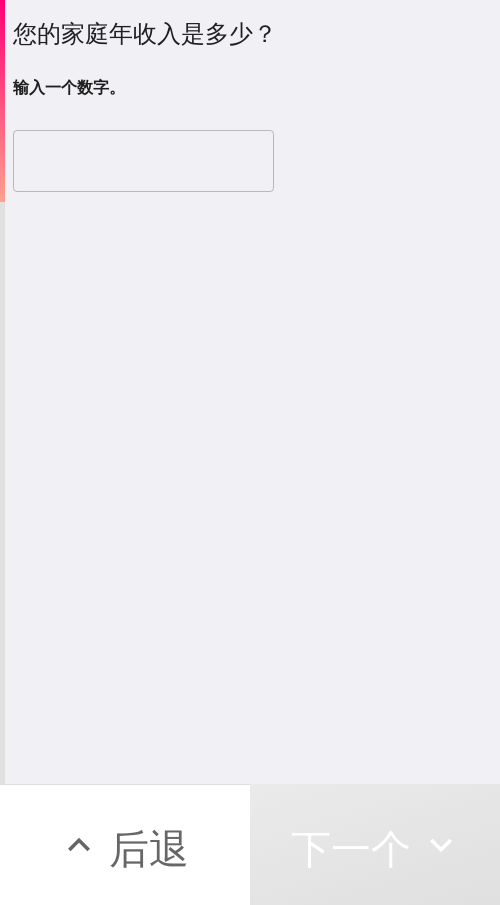 click at bounding box center [143, 161] 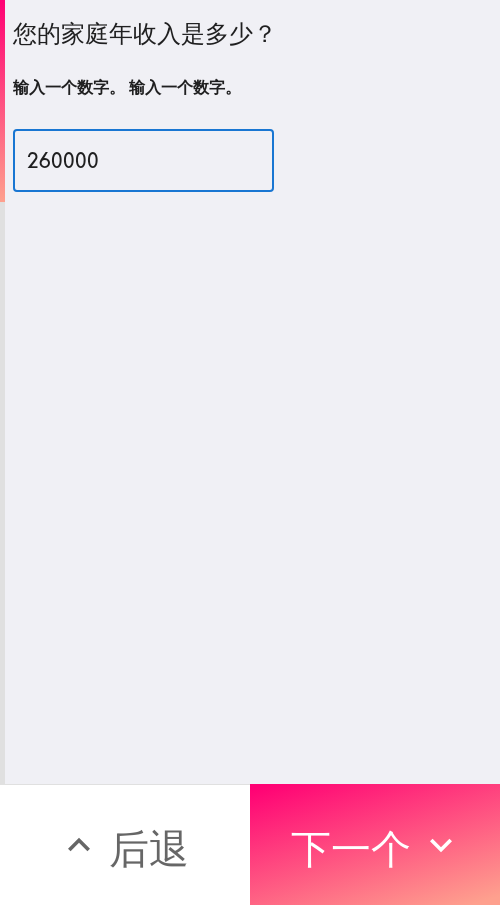 type on "260000" 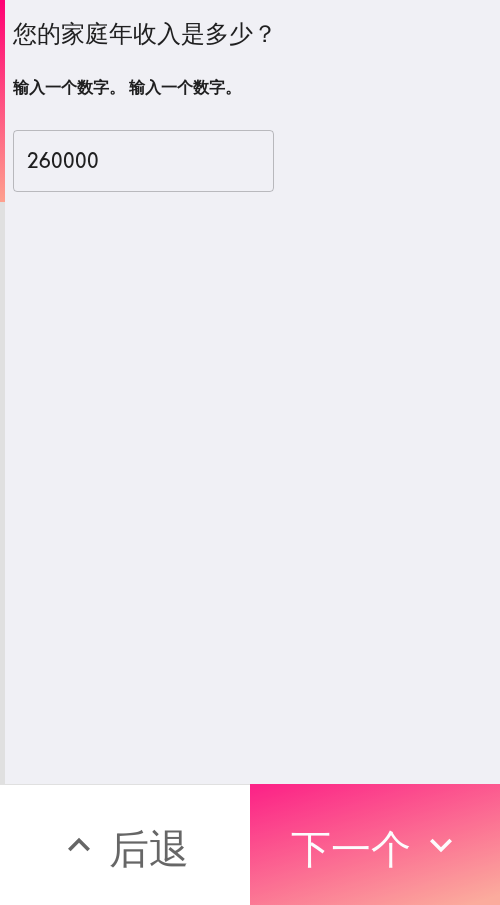 click on "下一个" at bounding box center (351, 848) 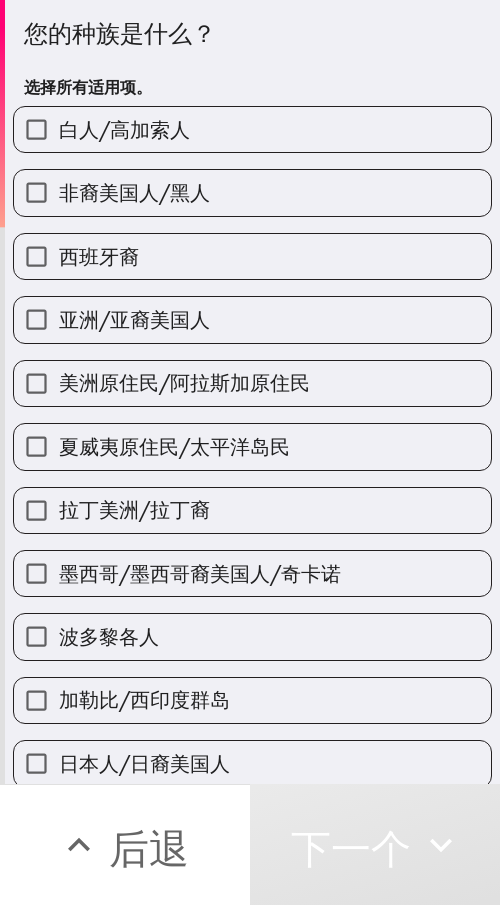 drag, startPoint x: 182, startPoint y: 143, endPoint x: 271, endPoint y: 129, distance: 90.0944 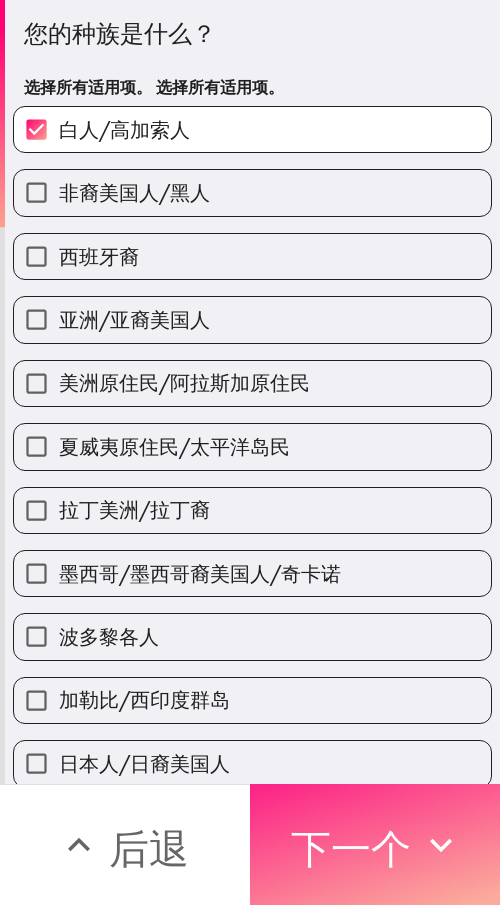 click on "下一个" at bounding box center [351, 848] 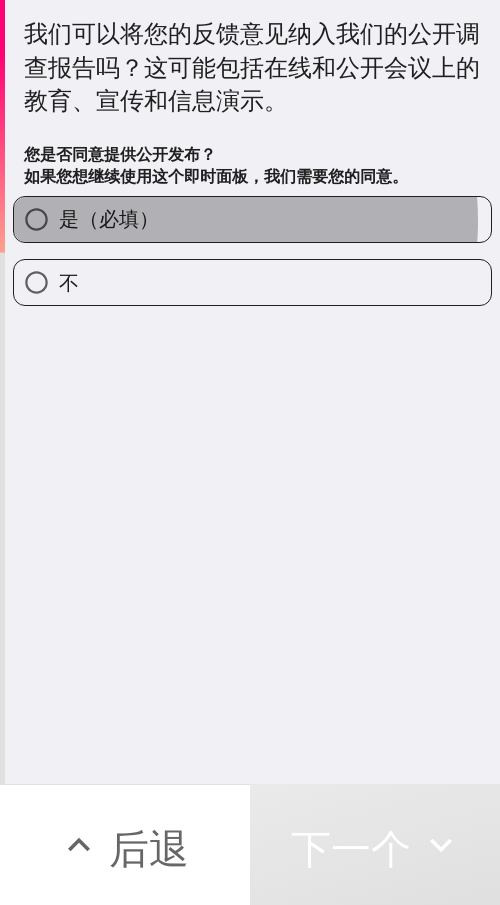 click on "是（必填）" at bounding box center (252, 219) 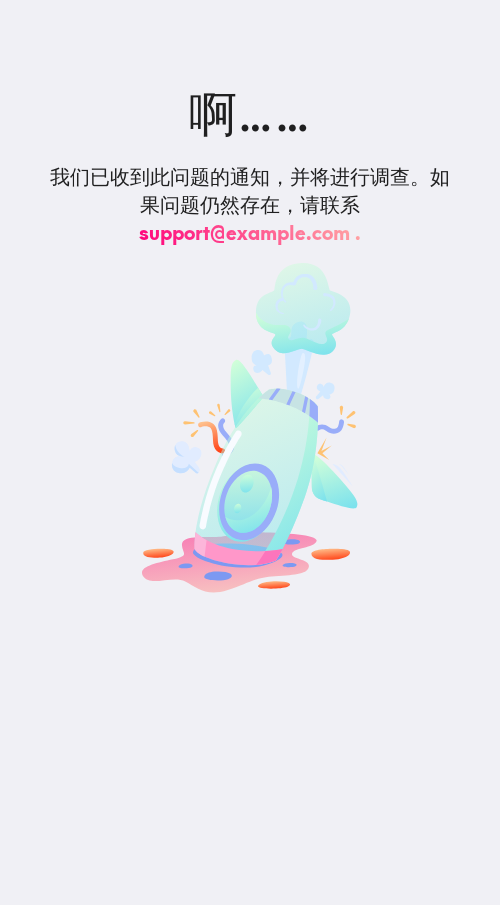 click at bounding box center (250, 428) 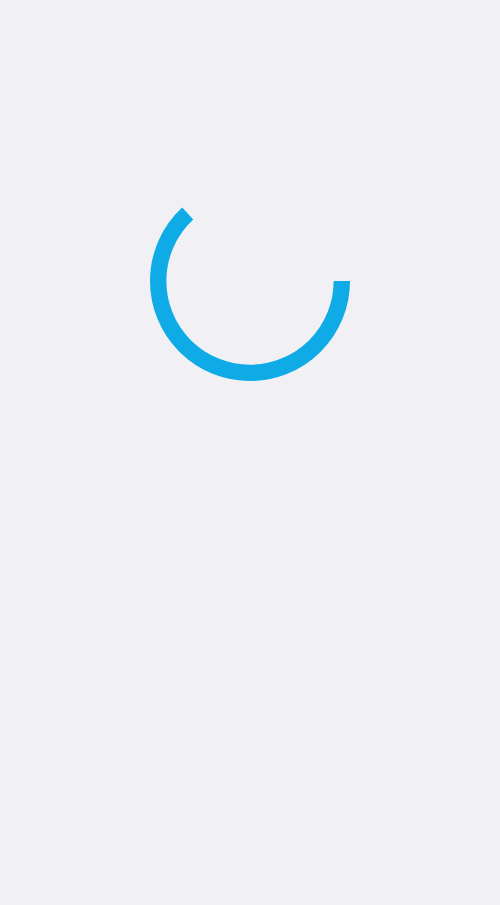 scroll, scrollTop: 0, scrollLeft: 0, axis: both 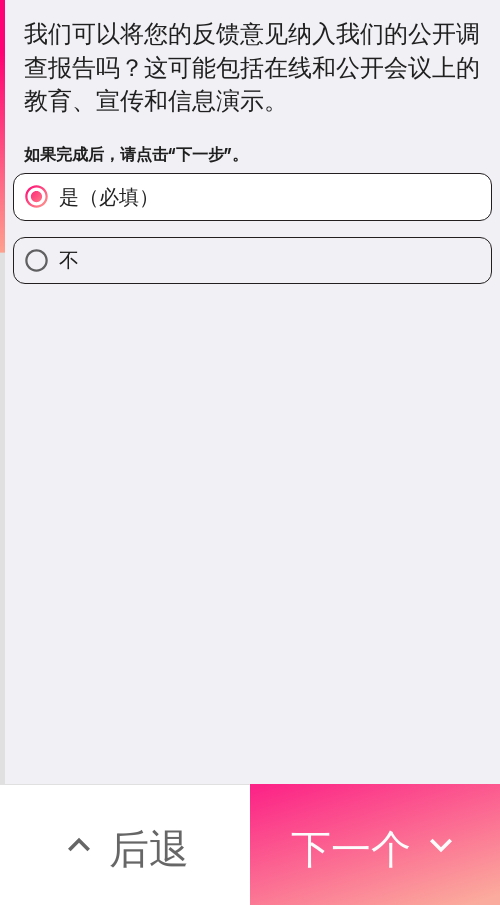 click on "下一个" at bounding box center [351, 848] 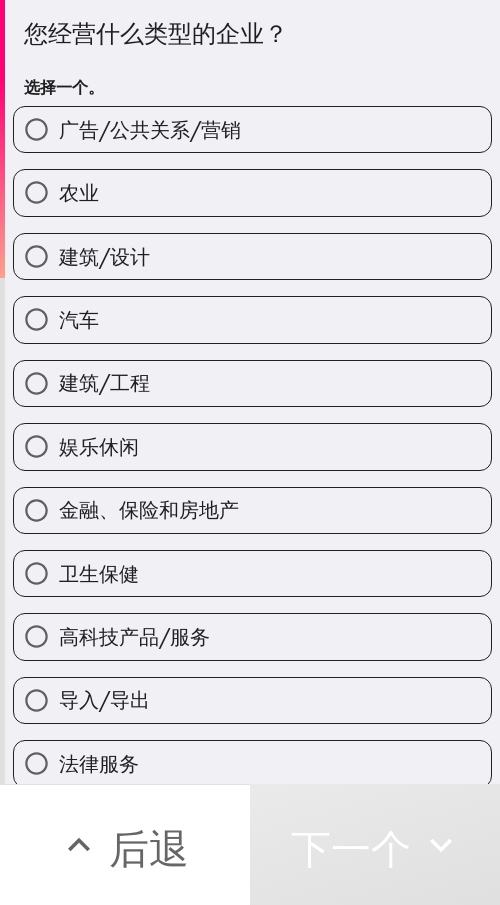 click on "建筑/设计" at bounding box center [252, 256] 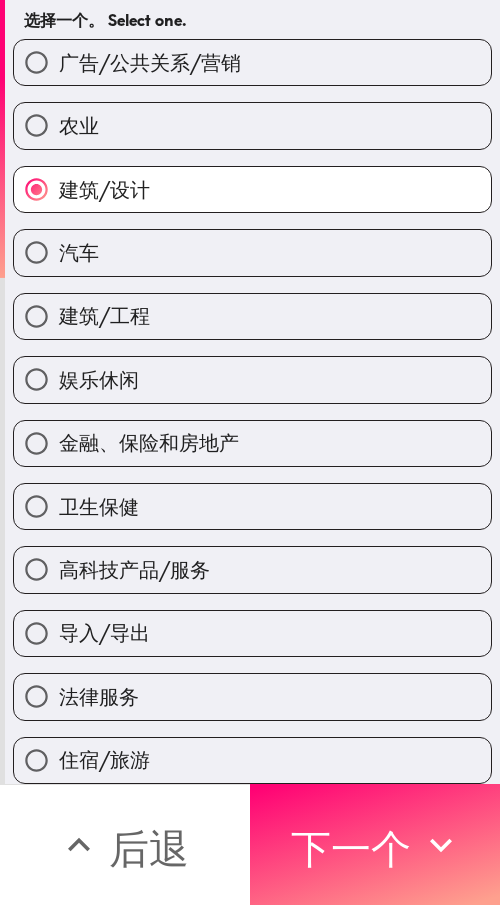 scroll, scrollTop: 100, scrollLeft: 0, axis: vertical 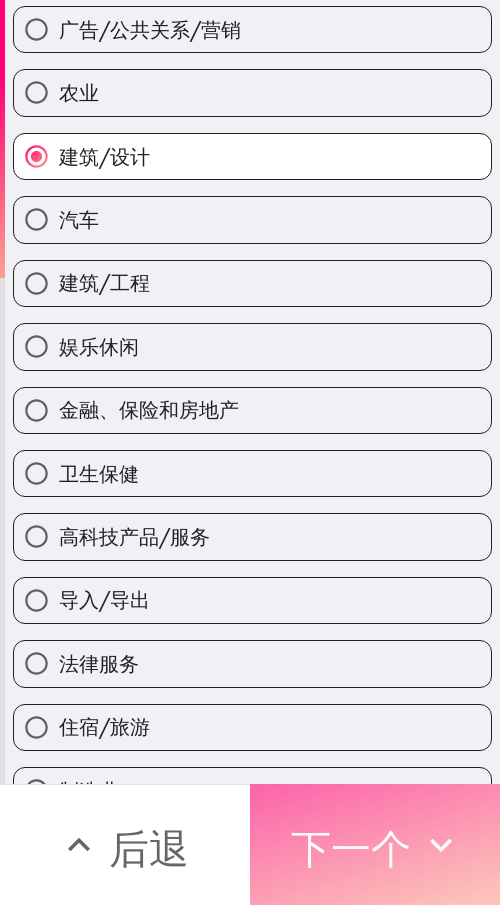 click on "下一个" at bounding box center [351, 848] 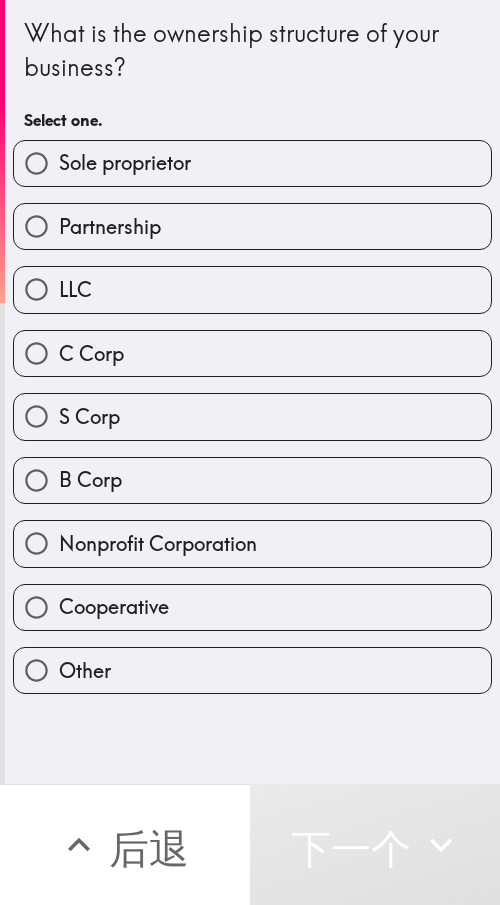 scroll, scrollTop: 0, scrollLeft: 0, axis: both 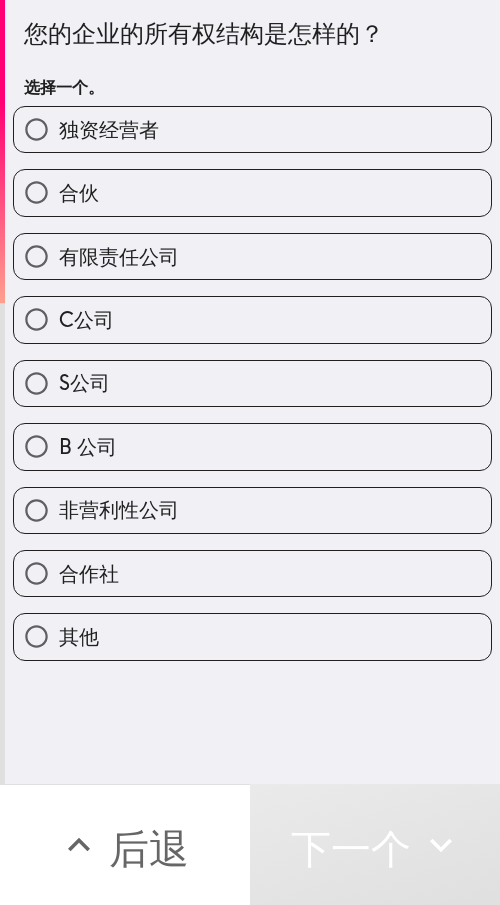 click on "有限责任公司" at bounding box center (119, 256) 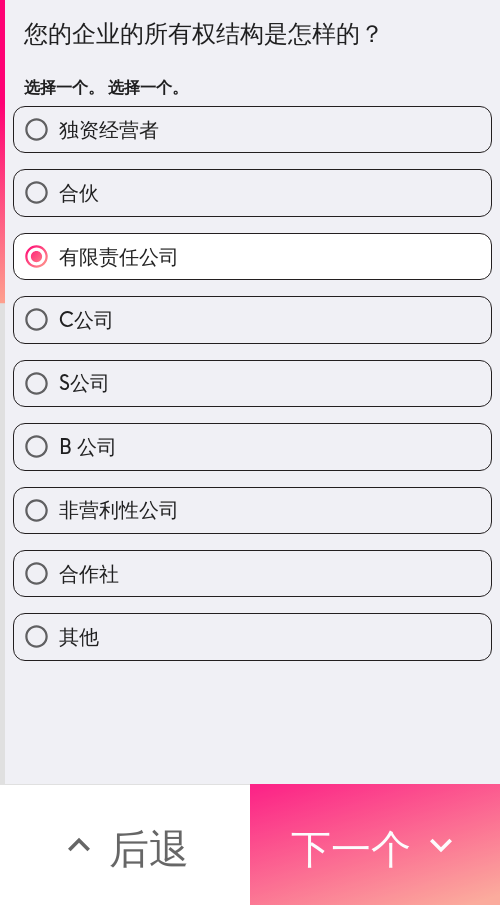 click on "下一个" at bounding box center [351, 848] 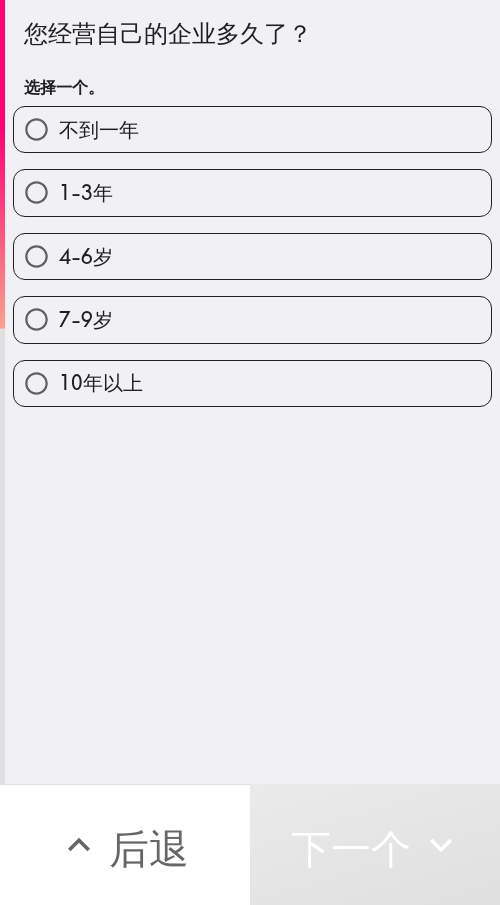drag, startPoint x: 141, startPoint y: 260, endPoint x: 131, endPoint y: 257, distance: 10.440307 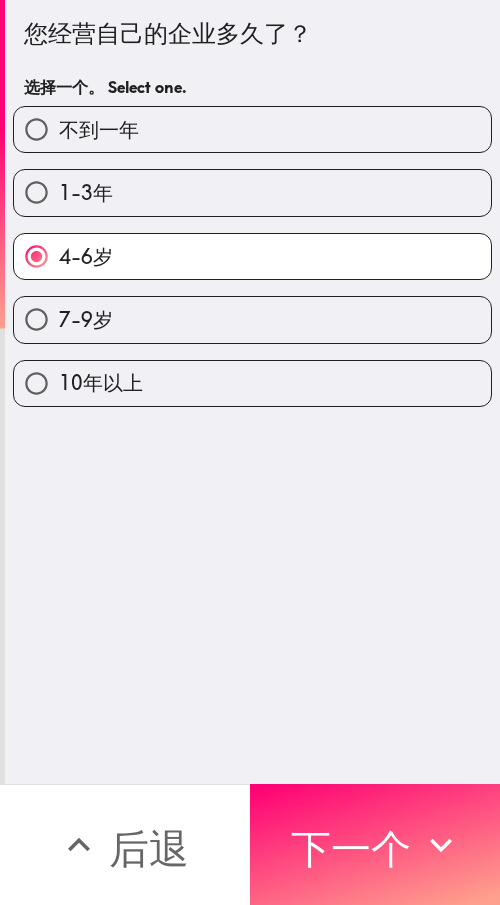 click on "7-9岁" at bounding box center (252, 319) 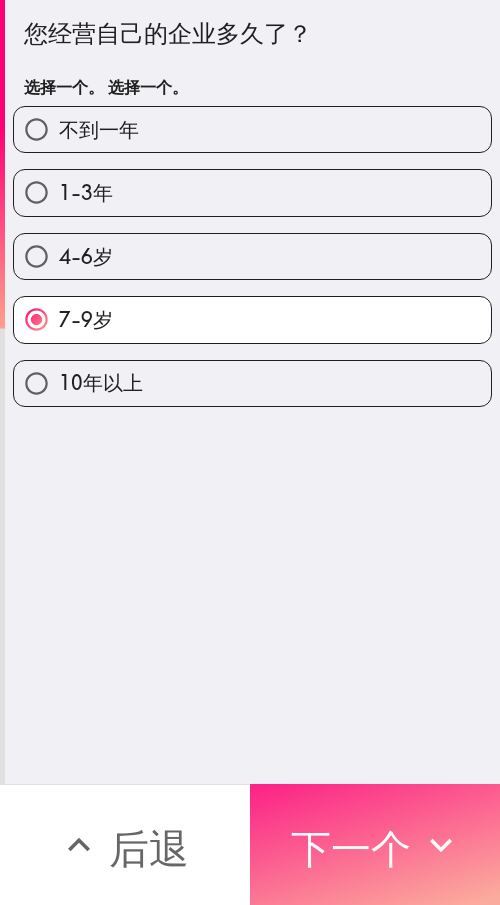 click on "下一个" at bounding box center (351, 848) 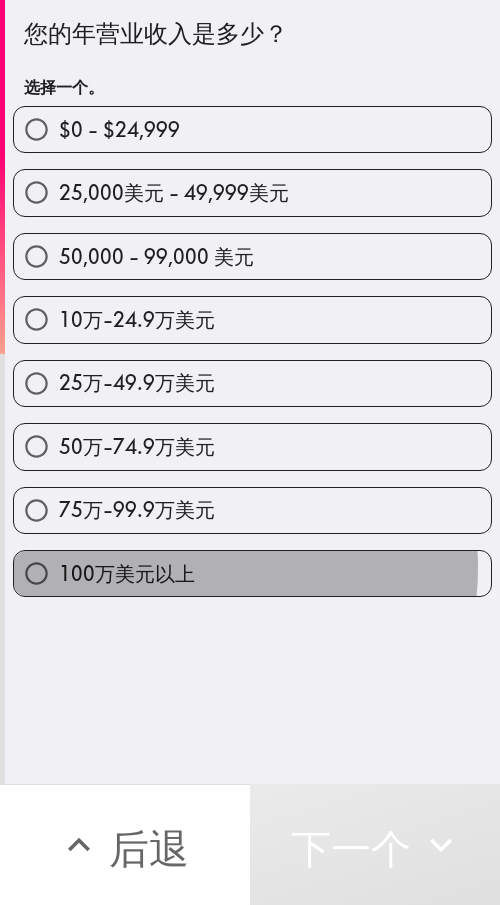 click on "100万美元以上" at bounding box center (127, 573) 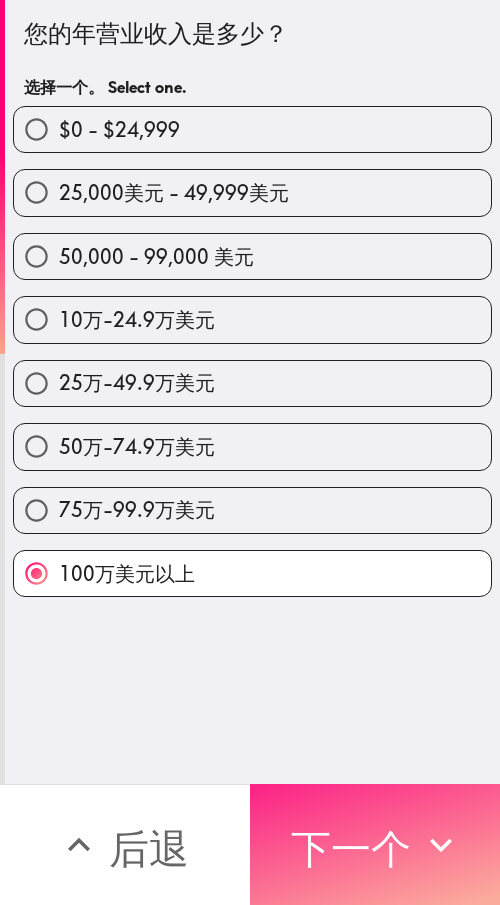 drag, startPoint x: 348, startPoint y: 820, endPoint x: 373, endPoint y: 817, distance: 25.179358 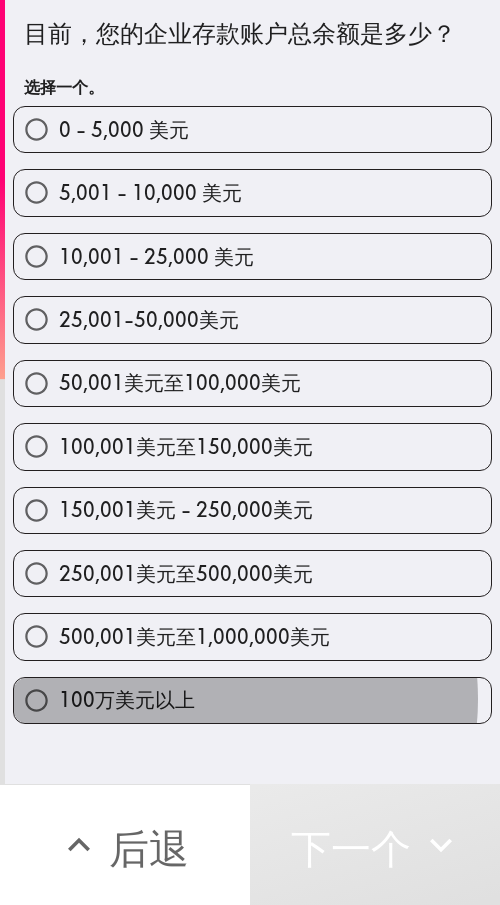 click on "100万美元以上" at bounding box center (252, 700) 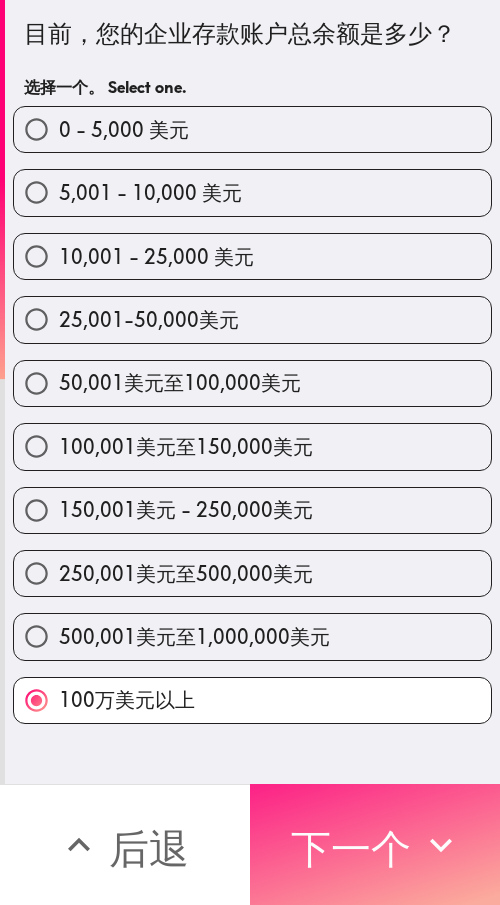 drag, startPoint x: 360, startPoint y: 844, endPoint x: 479, endPoint y: 814, distance: 122.72327 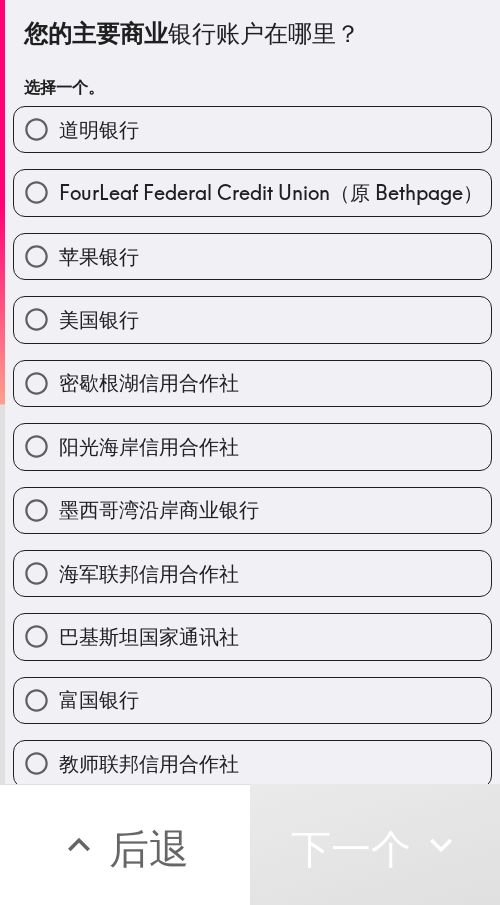 scroll, scrollTop: 100, scrollLeft: 0, axis: vertical 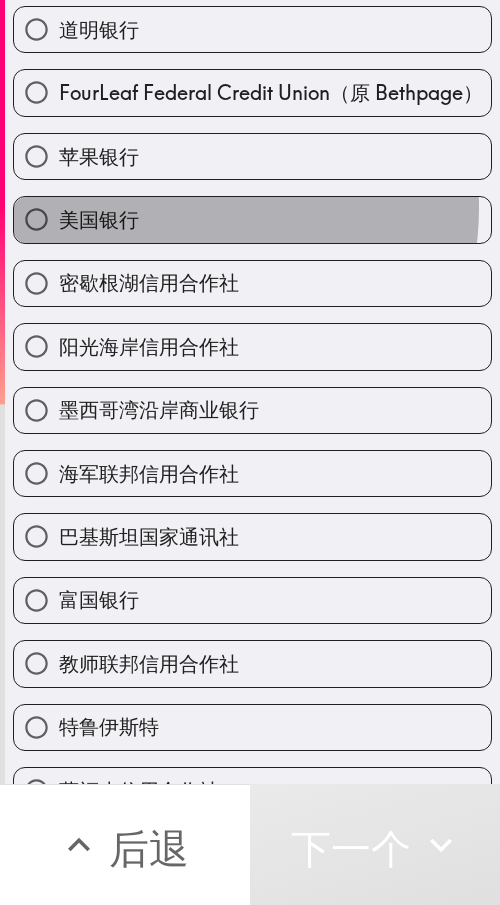 click on "美国银行" at bounding box center (252, 219) 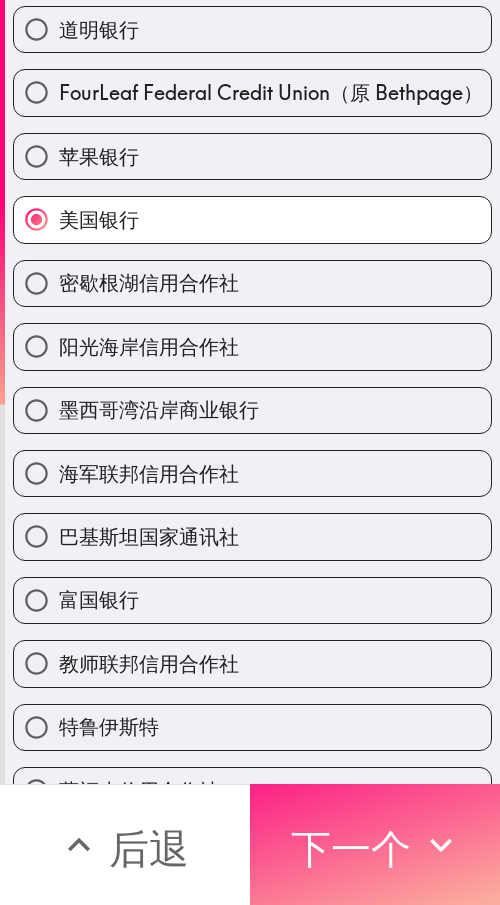 click on "下一个" at bounding box center (351, 848) 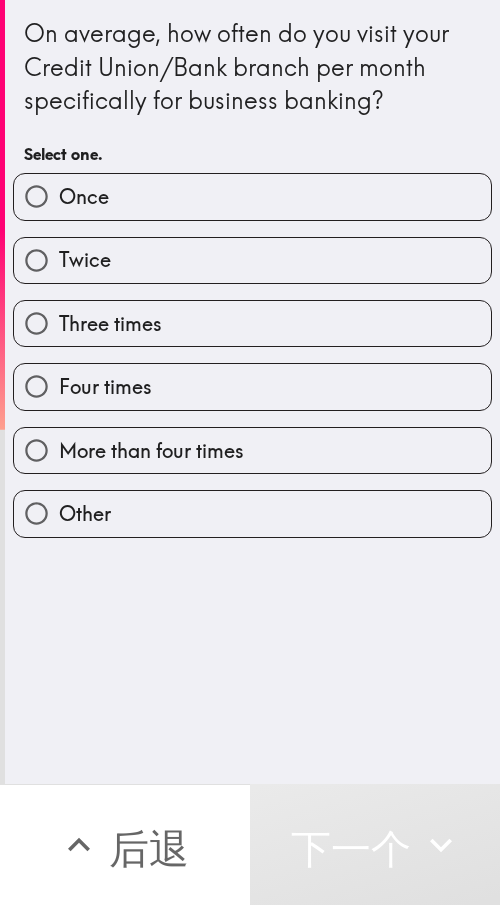 scroll, scrollTop: 0, scrollLeft: 0, axis: both 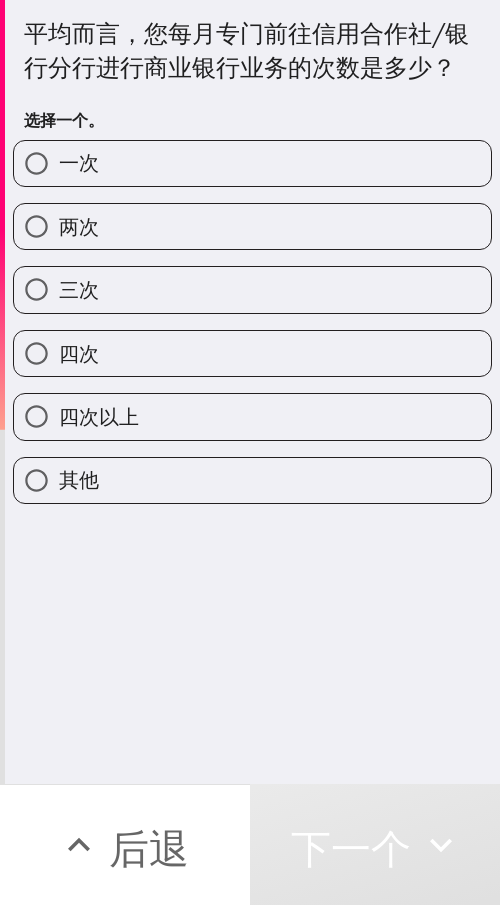 click on "四次以上" at bounding box center (252, 416) 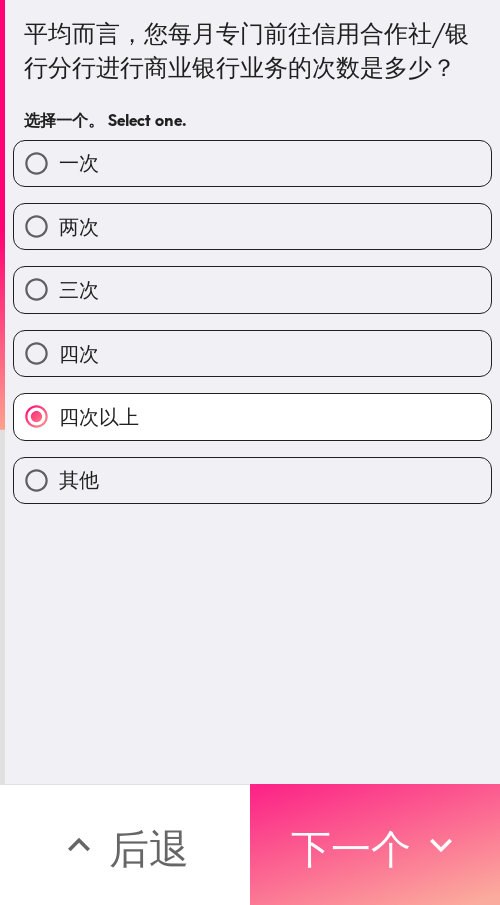 click on "下一个" at bounding box center [351, 845] 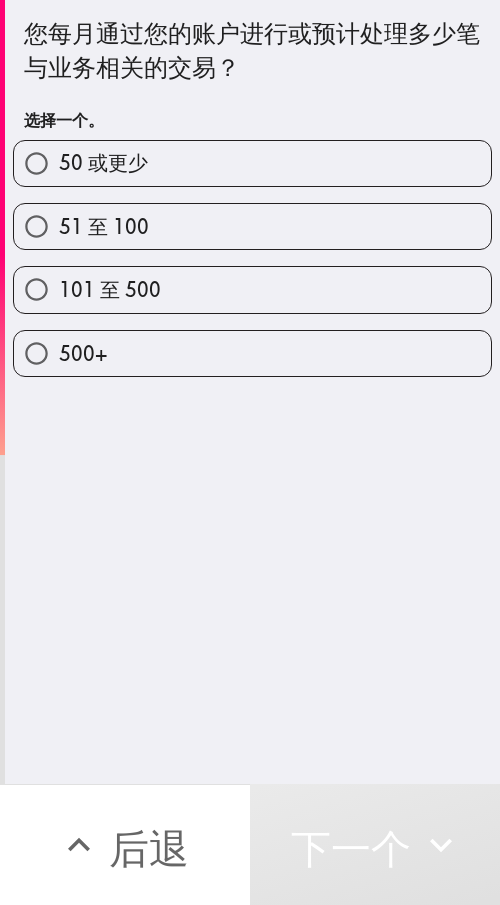 click on "101 至 500" at bounding box center (252, 289) 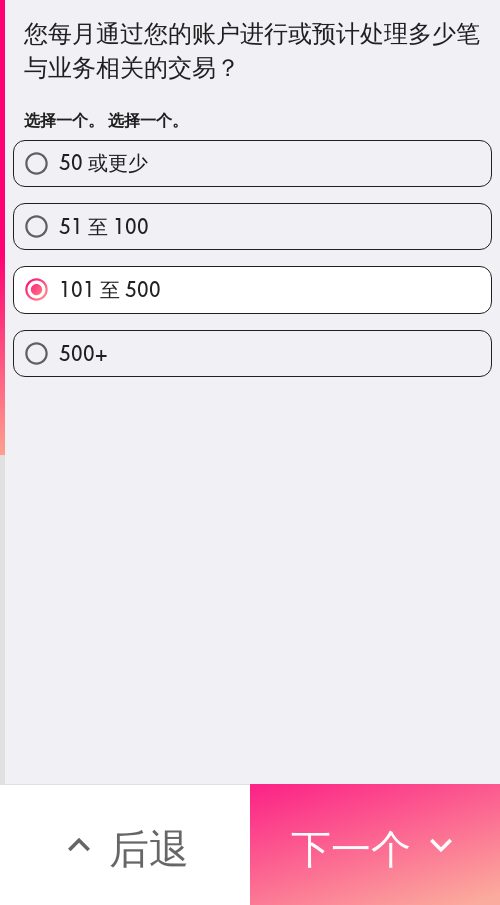click on "下一个" at bounding box center (375, 844) 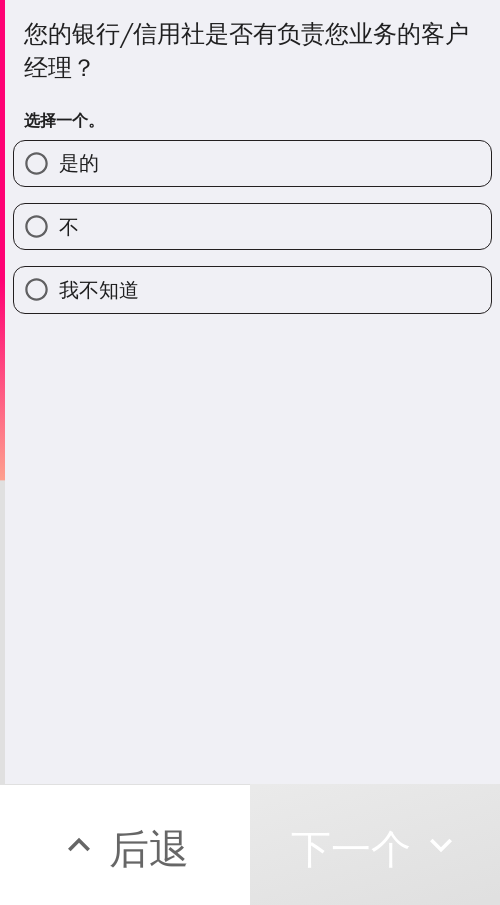 drag, startPoint x: 207, startPoint y: 173, endPoint x: 225, endPoint y: 169, distance: 18.439089 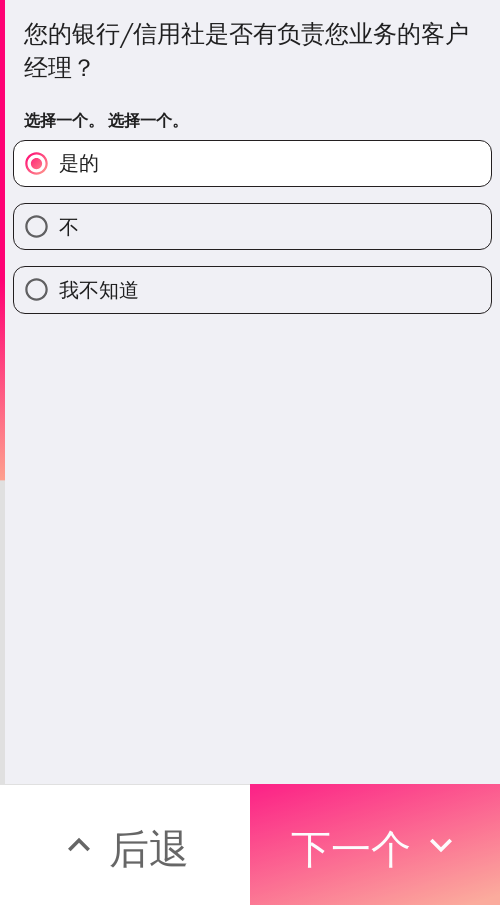 click on "下一个" at bounding box center (351, 848) 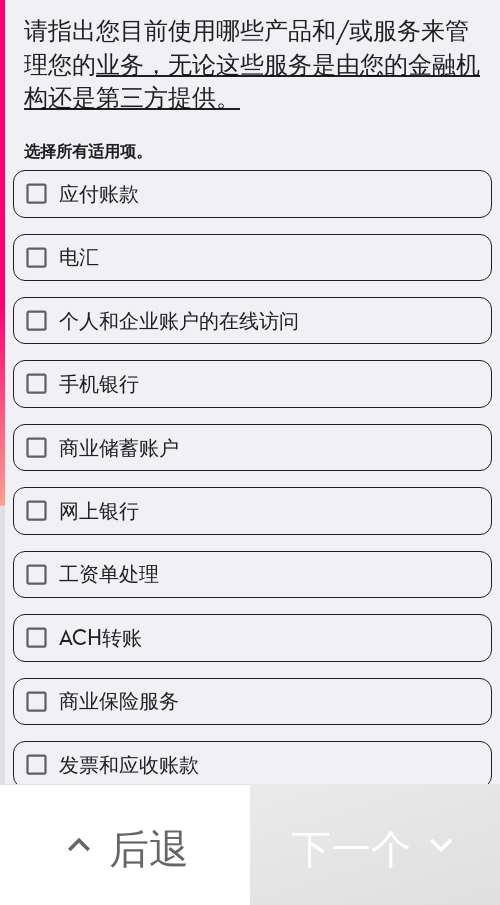 scroll, scrollTop: 0, scrollLeft: 0, axis: both 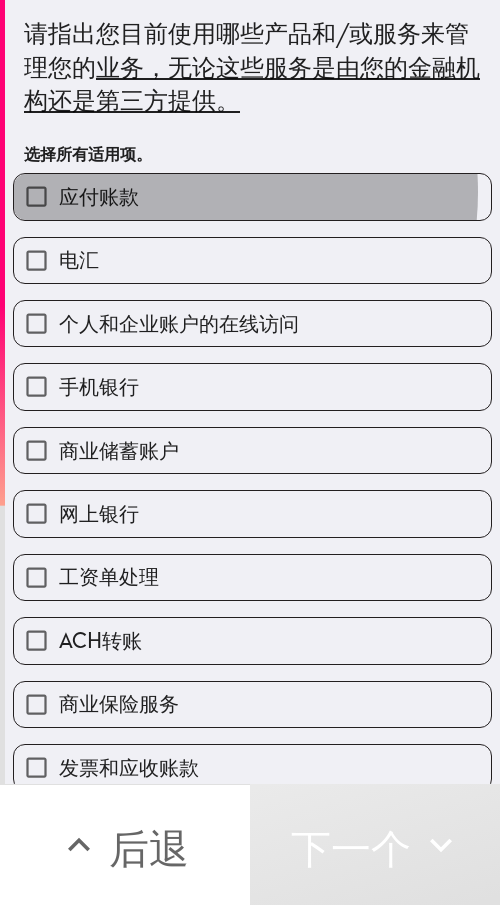 click on "应付账款" at bounding box center [252, 196] 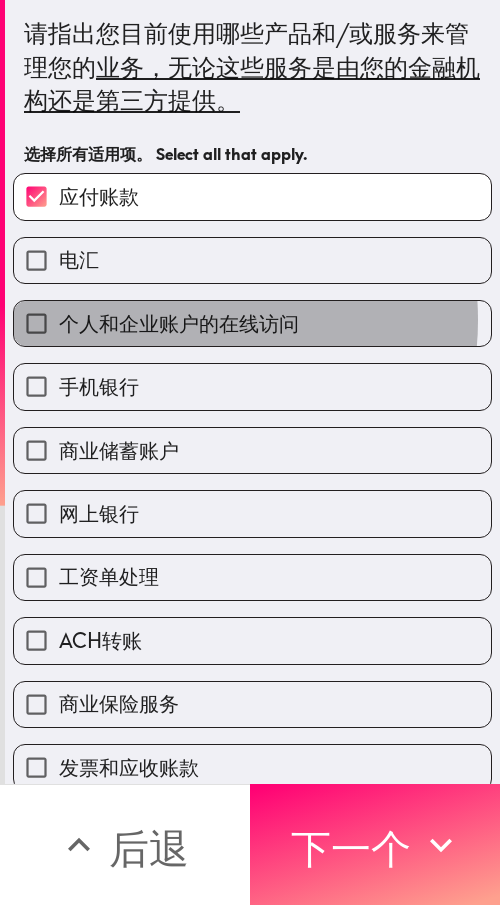 click on "个人和企业账户的在线访问" at bounding box center [179, 323] 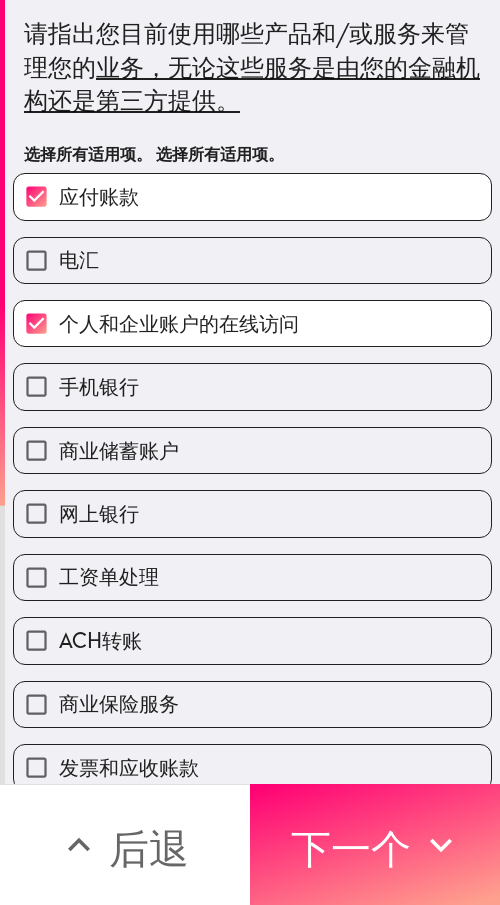 scroll, scrollTop: 100, scrollLeft: 0, axis: vertical 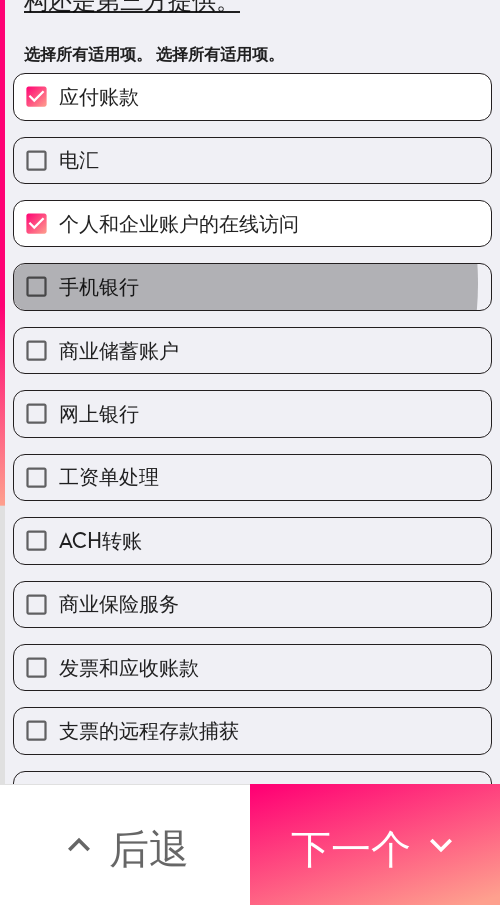 click on "手机银行" at bounding box center (252, 286) 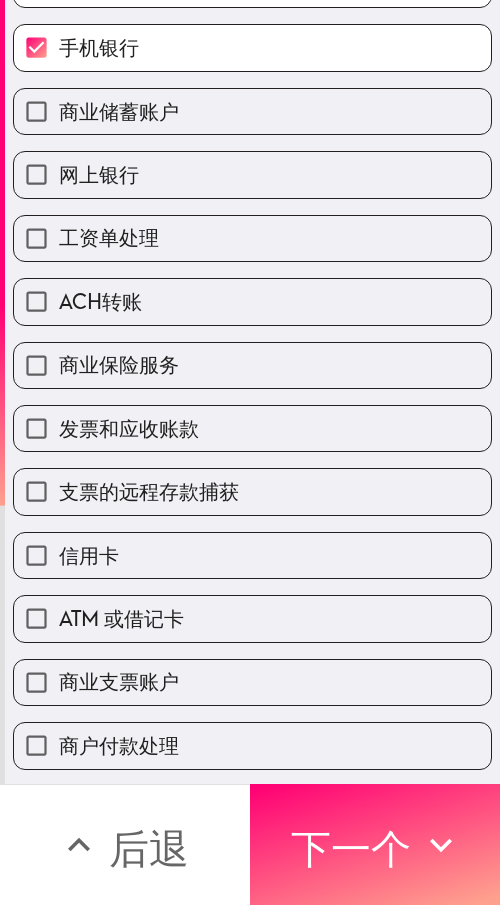 scroll, scrollTop: 400, scrollLeft: 0, axis: vertical 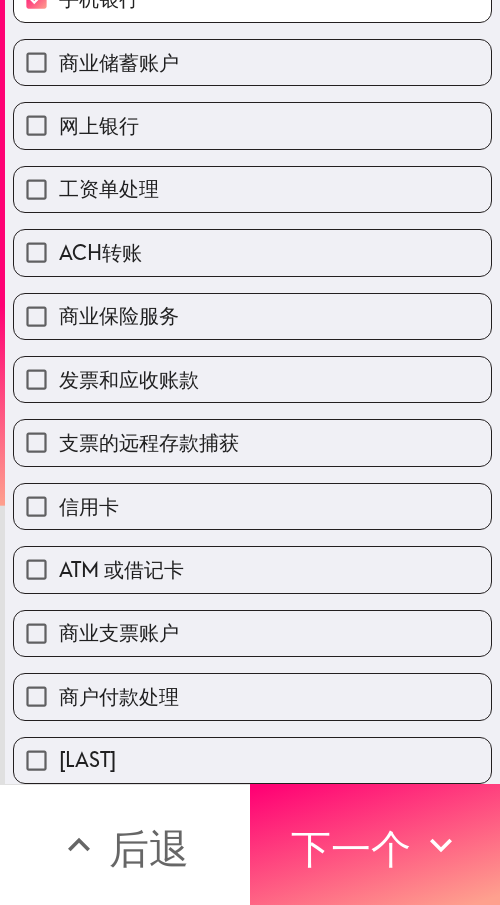 click on "网上银行" at bounding box center (252, 125) 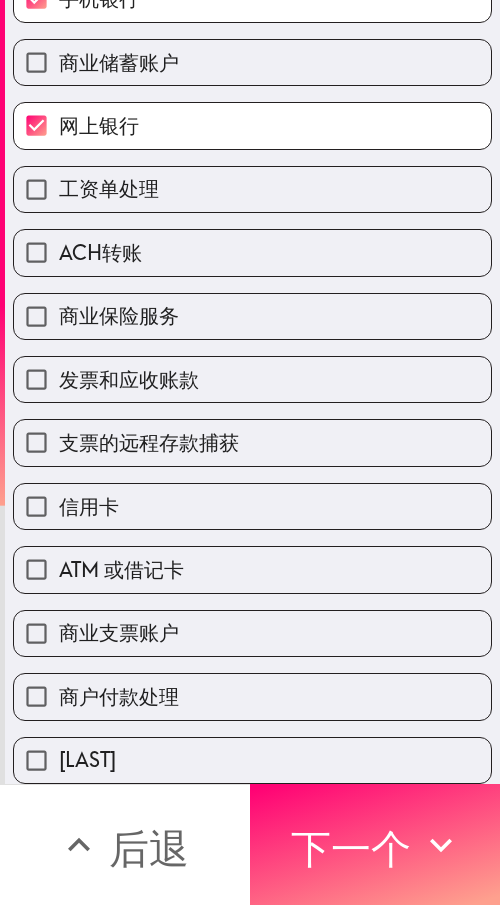 click on "工资单处理" at bounding box center [109, 188] 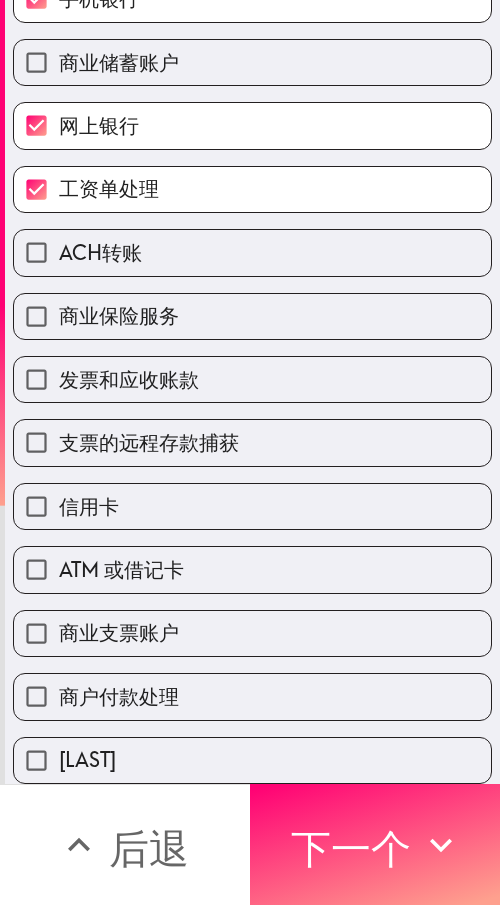 scroll, scrollTop: 403, scrollLeft: 0, axis: vertical 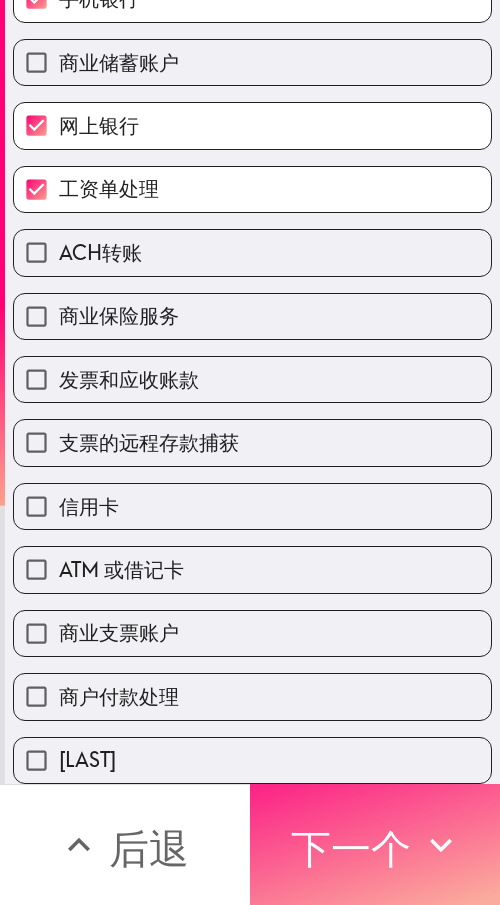 click on "下一个" at bounding box center (351, 848) 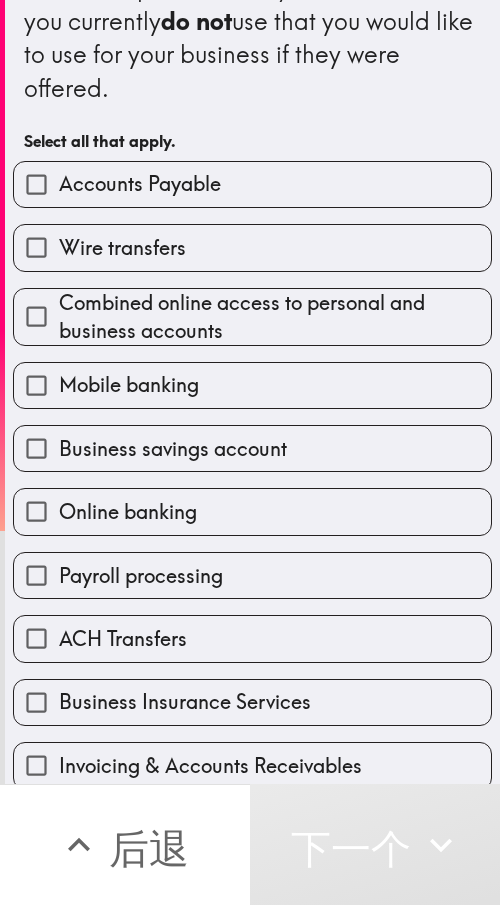scroll, scrollTop: 46, scrollLeft: 0, axis: vertical 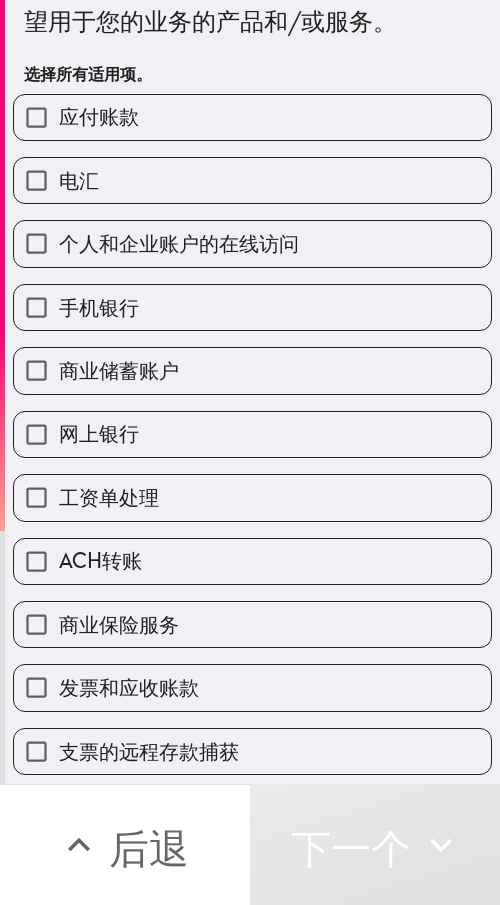 drag, startPoint x: 137, startPoint y: 119, endPoint x: 143, endPoint y: 174, distance: 55.326305 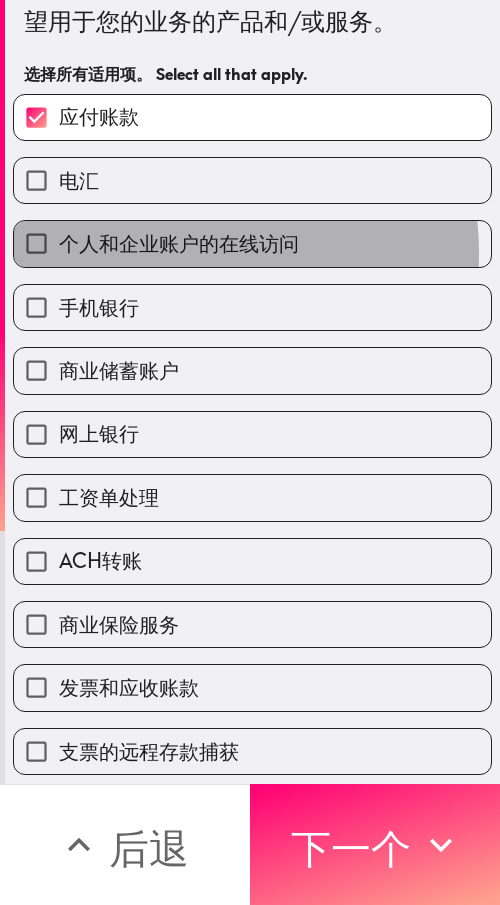 click on "个人和企业账户的在线访问" at bounding box center (179, 243) 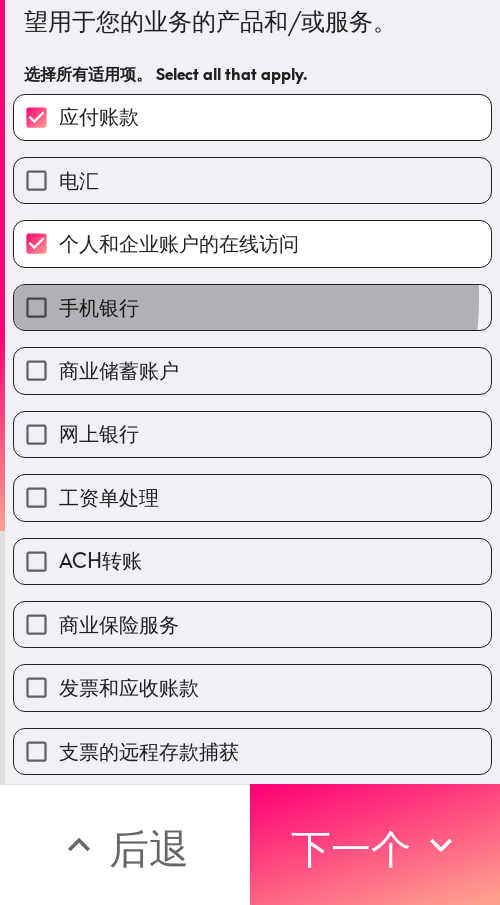 click on "手机银行" at bounding box center (252, 307) 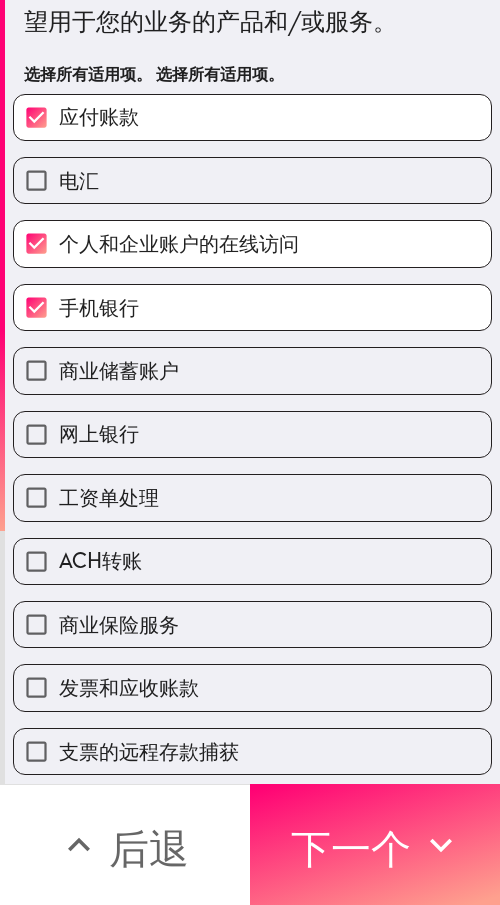 scroll, scrollTop: 246, scrollLeft: 0, axis: vertical 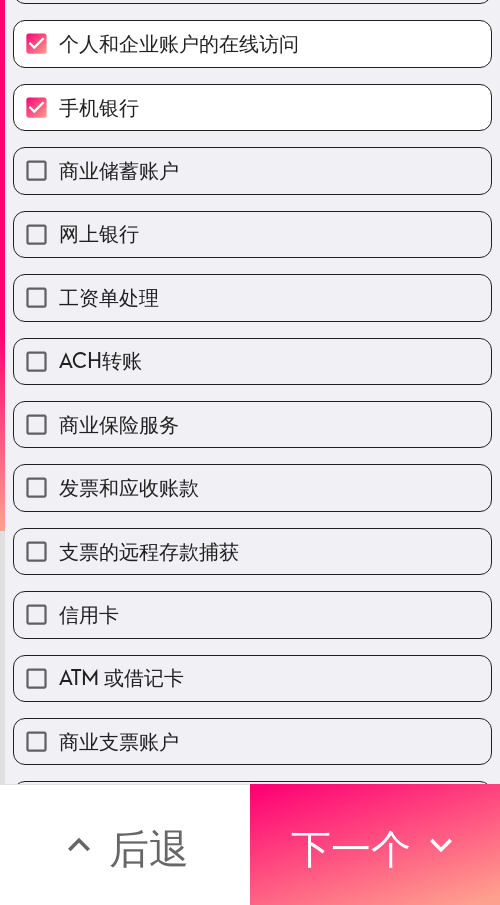 click on "商业储蓄账户" at bounding box center [252, 170] 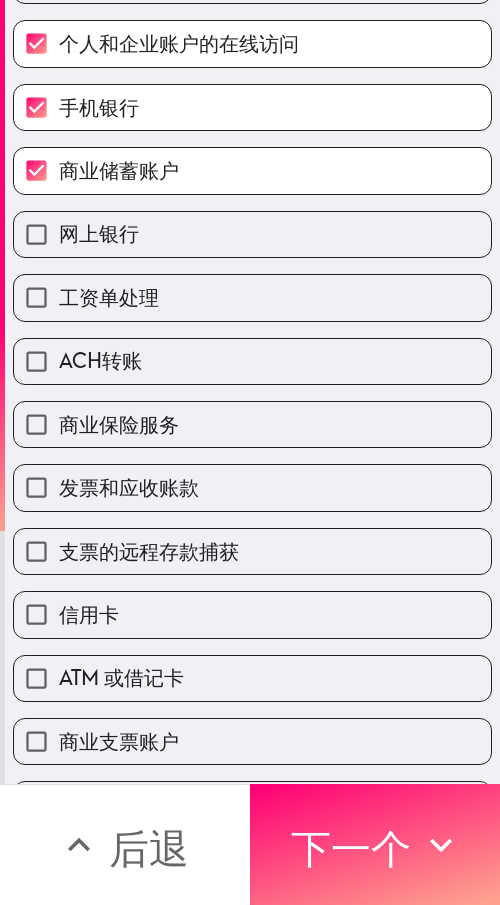 click on "网上银行" at bounding box center (252, 234) 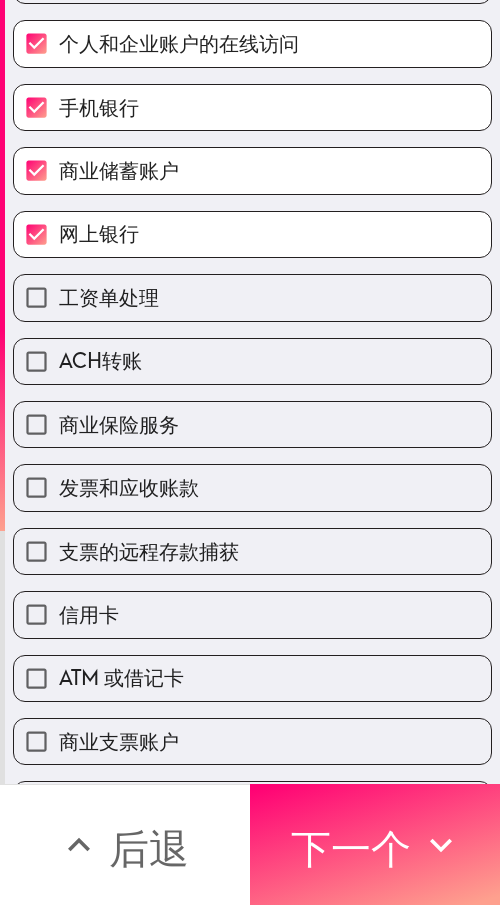 click on "工资单处理" at bounding box center [252, 297] 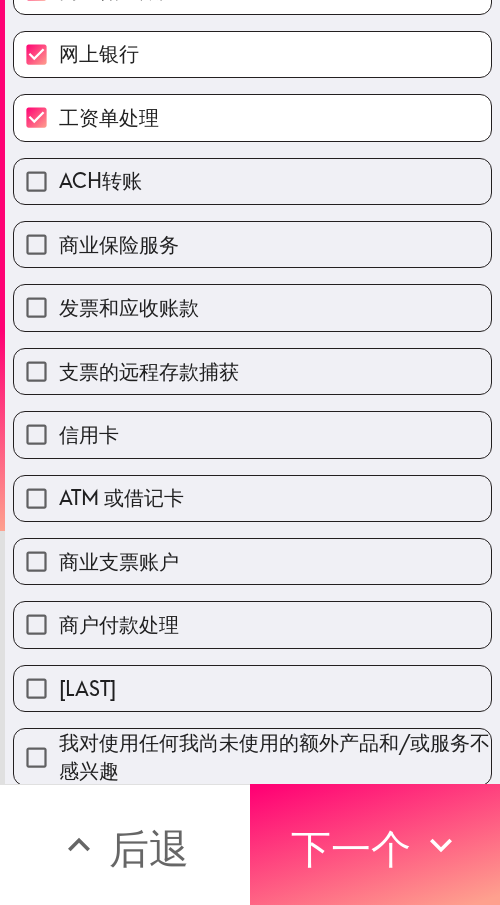 scroll, scrollTop: 443, scrollLeft: 0, axis: vertical 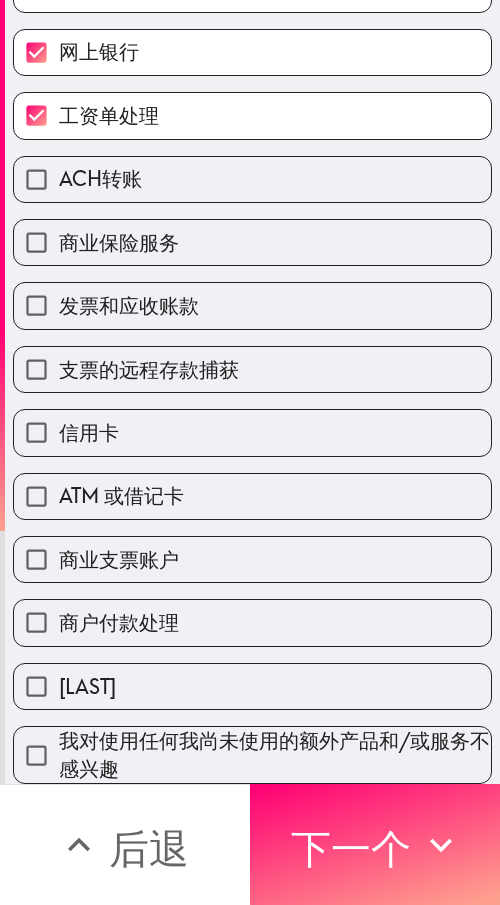 click on "商业支票账户" at bounding box center [252, 559] 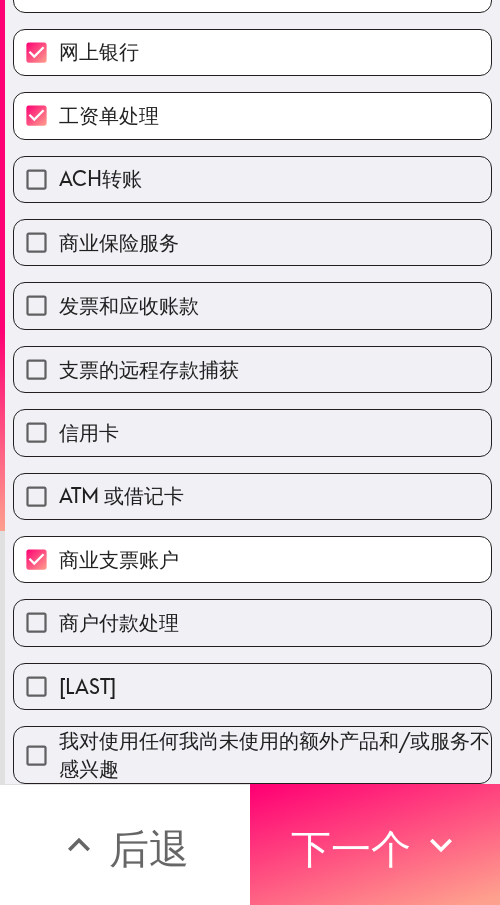 click on "商户付款处理" at bounding box center [252, 622] 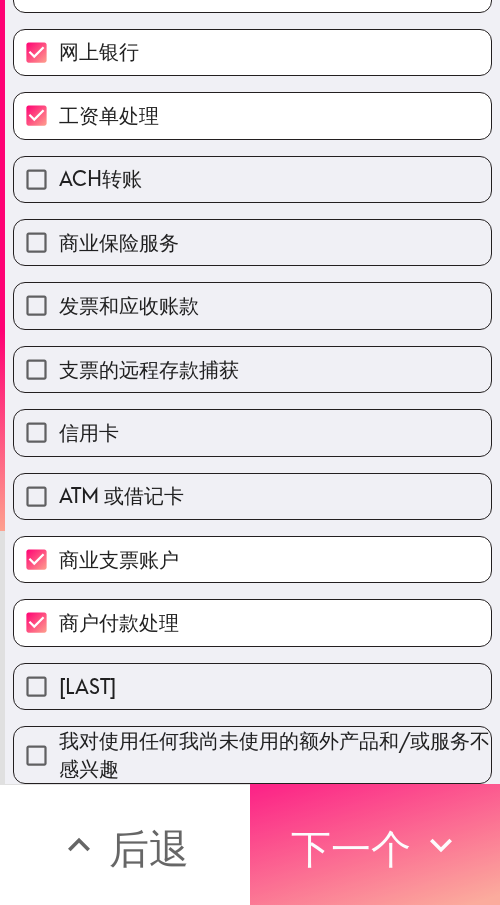 click on "下一个" at bounding box center [351, 845] 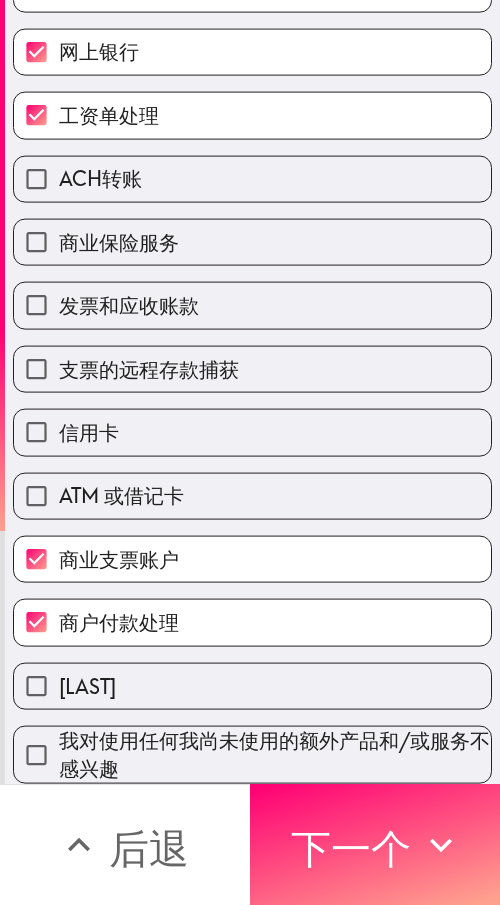 scroll, scrollTop: 125, scrollLeft: 0, axis: vertical 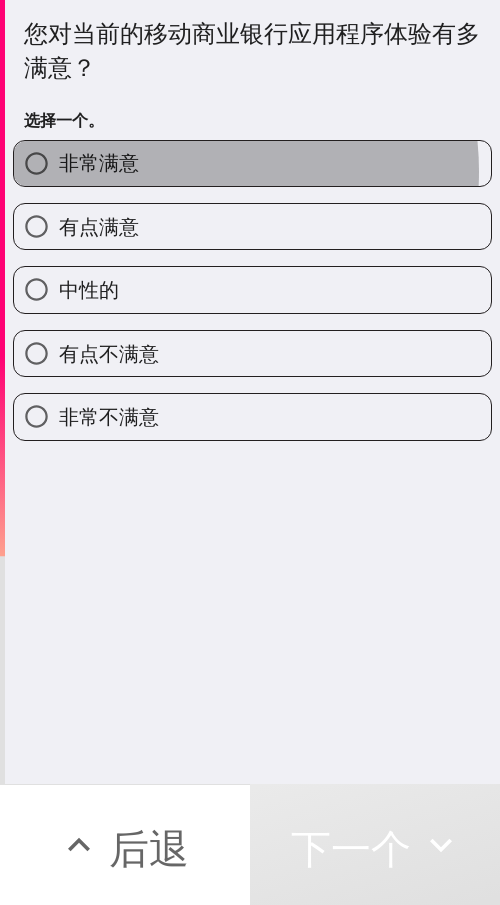 click on "非常满意" at bounding box center [252, 163] 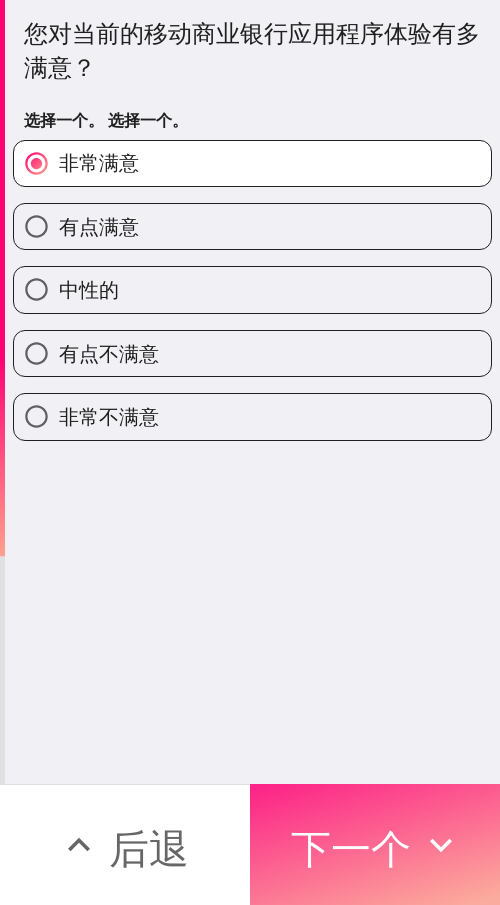 click 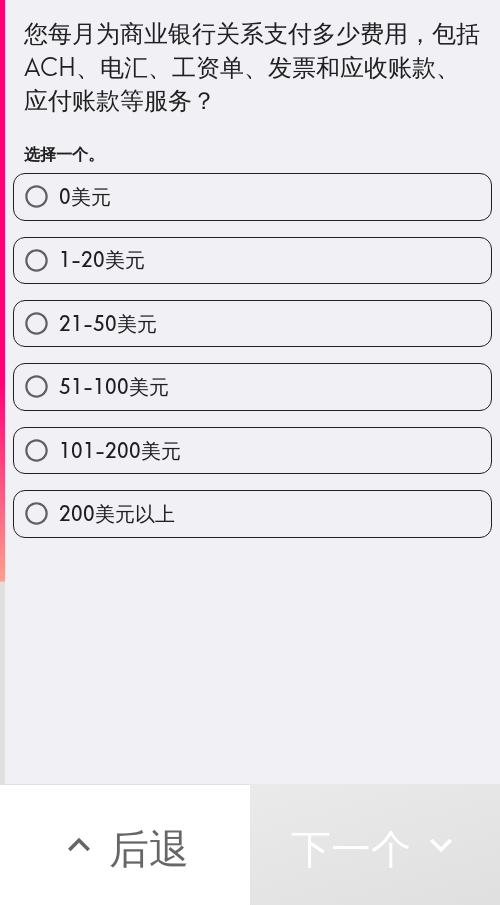 drag, startPoint x: 160, startPoint y: 518, endPoint x: 384, endPoint y: 516, distance: 224.00893 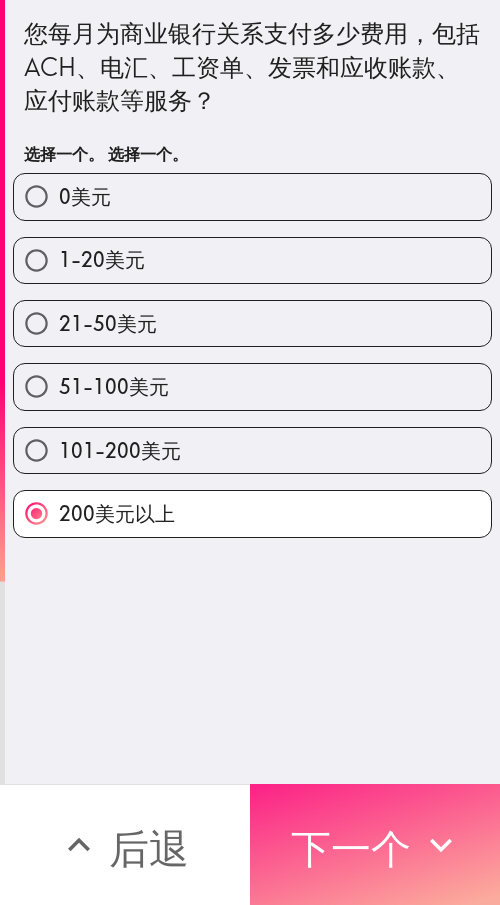 click on "下一个" at bounding box center (351, 848) 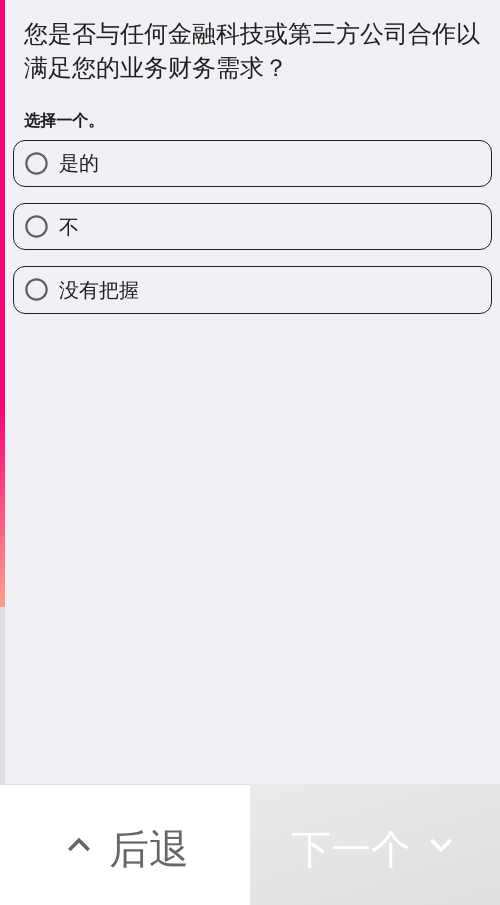 drag, startPoint x: 175, startPoint y: 161, endPoint x: 411, endPoint y: 166, distance: 236.05296 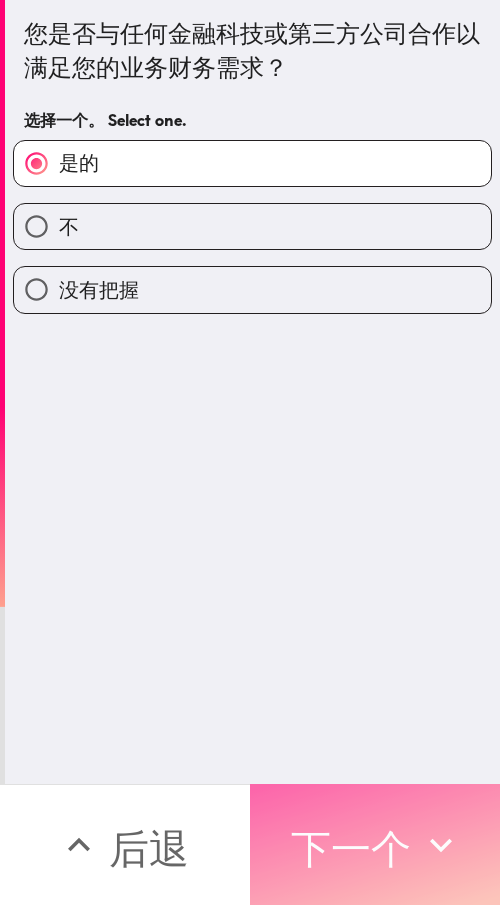 click on "下一个" at bounding box center [351, 848] 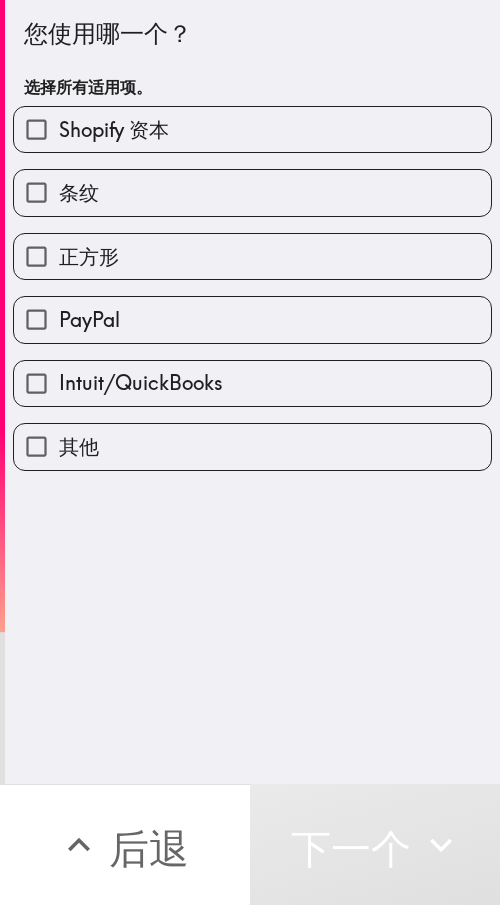 click on "PayPal" at bounding box center (252, 319) 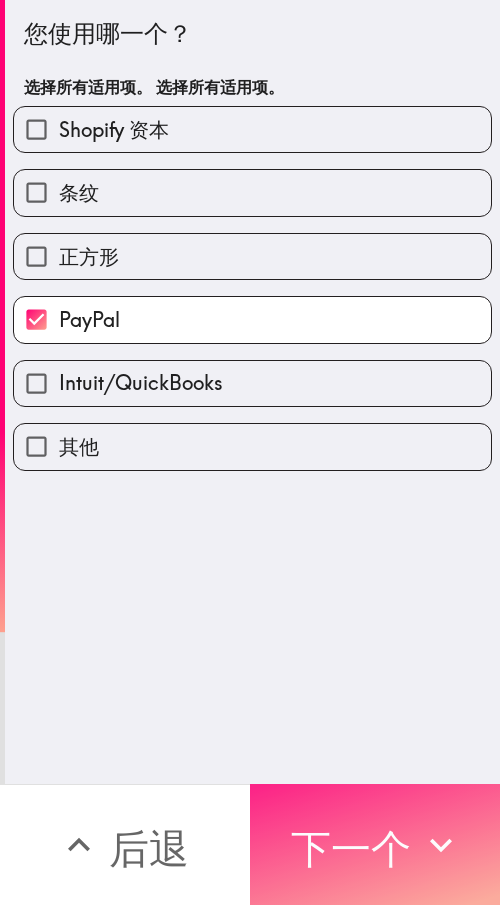 click on "下一个" at bounding box center [351, 845] 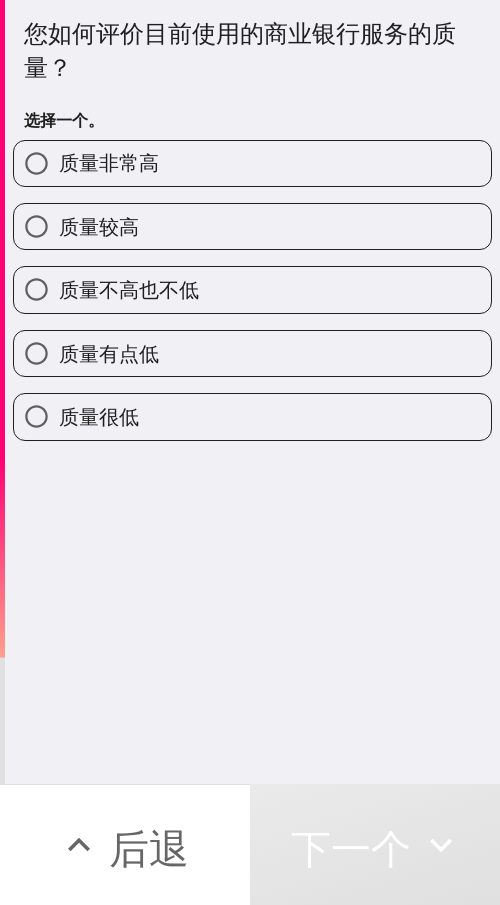 click on "质量较高" at bounding box center (252, 226) 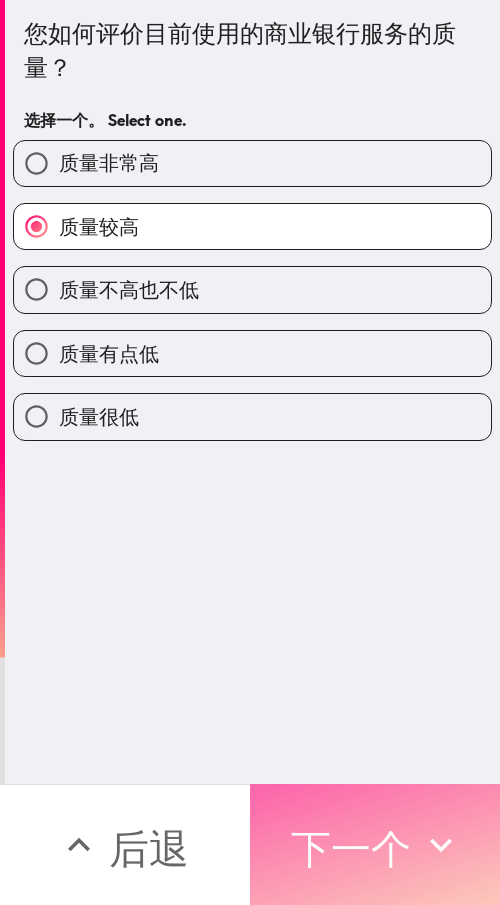click on "下一个" at bounding box center (351, 848) 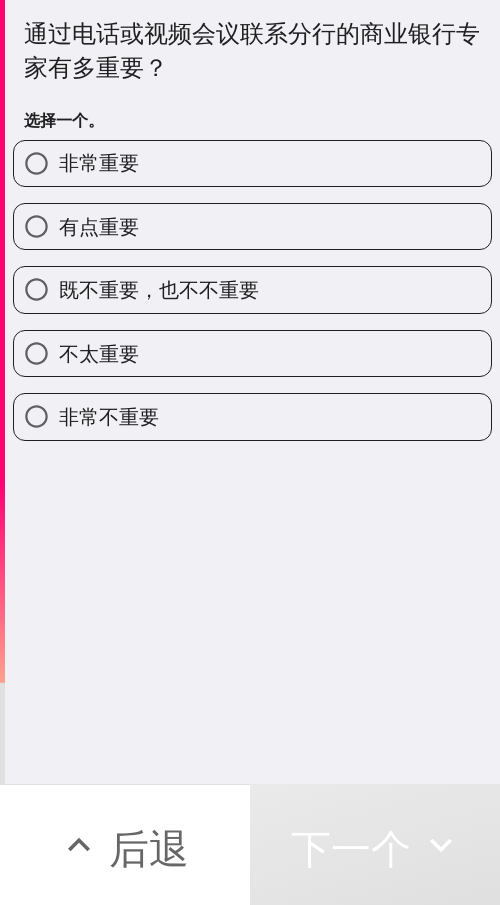 click on "非常重要" at bounding box center (252, 163) 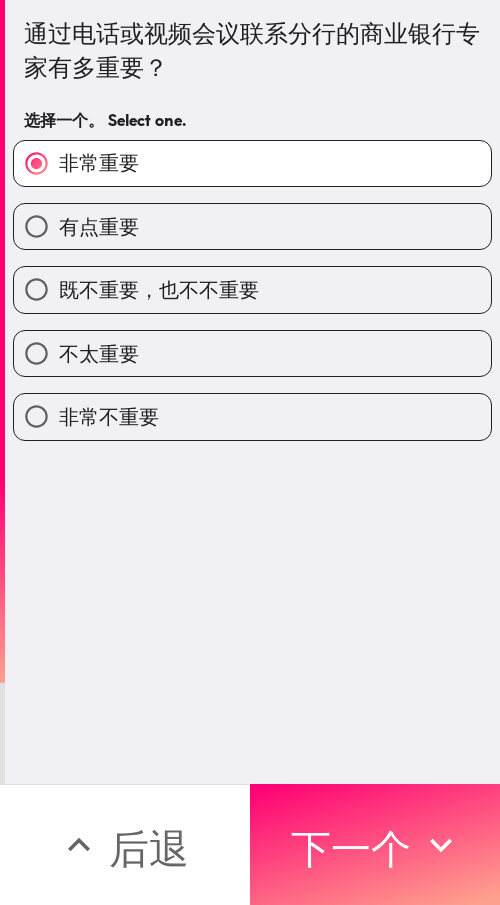 click on "有点重要" at bounding box center [252, 226] 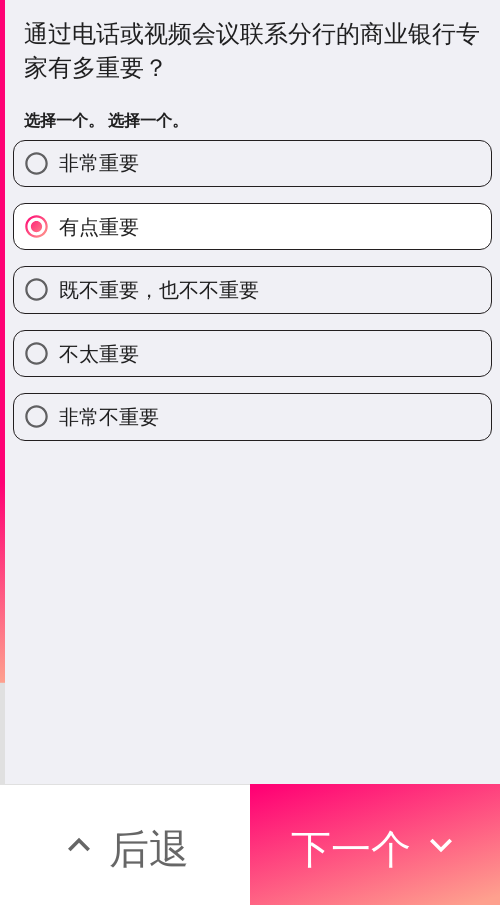 drag, startPoint x: 419, startPoint y: 817, endPoint x: 490, endPoint y: 817, distance: 71 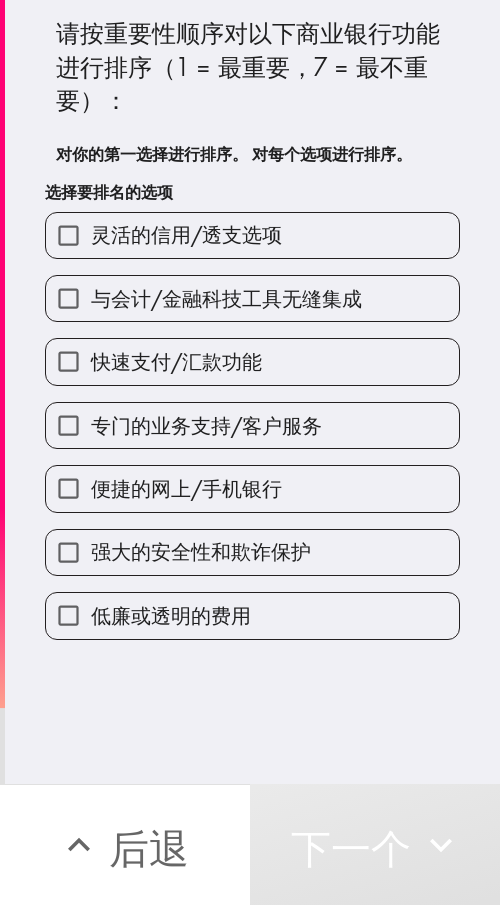 click on "快速支付/汇款功能" at bounding box center [176, 361] 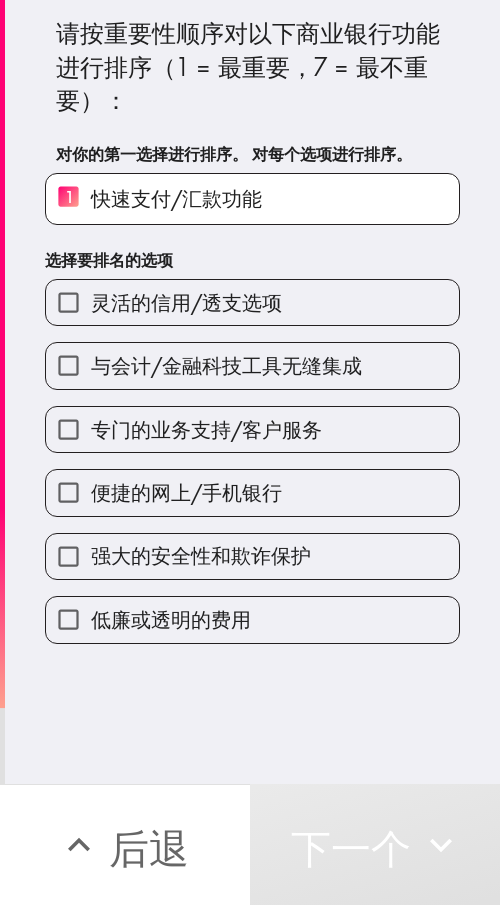 click on "便捷的网上/手机银行" at bounding box center [186, 492] 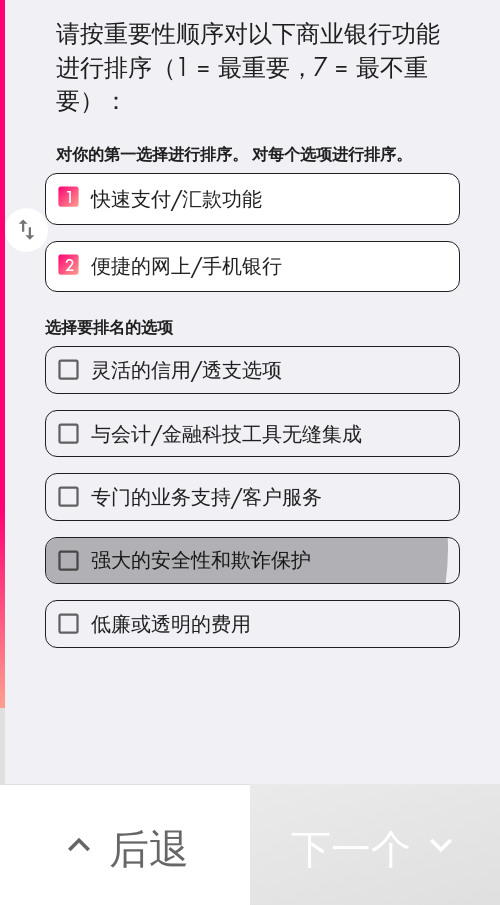 click on "强大的安全性和欺诈保护" at bounding box center (201, 559) 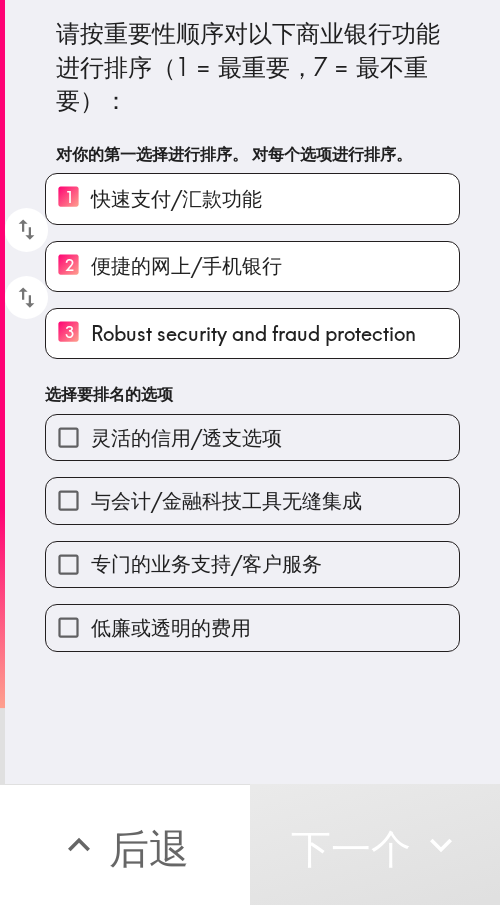 click on "专门的业务支持/客户服务" at bounding box center (206, 563) 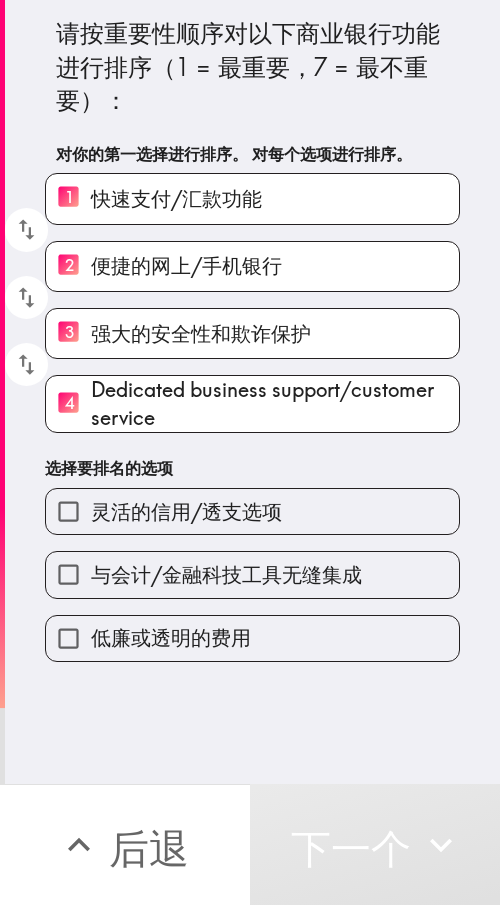 click on "与会计/金融科技工具无缝集成" at bounding box center [252, 574] 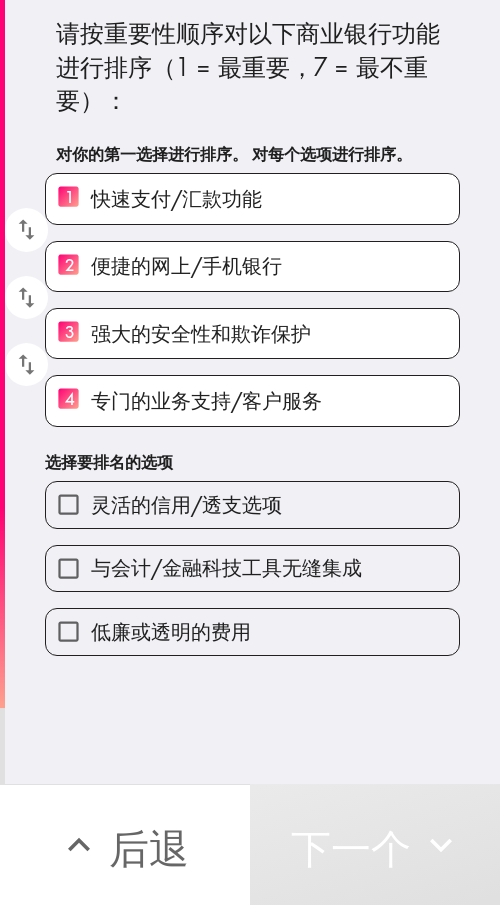 click on "与会计/金融科技工具无缝集成" at bounding box center (226, 567) 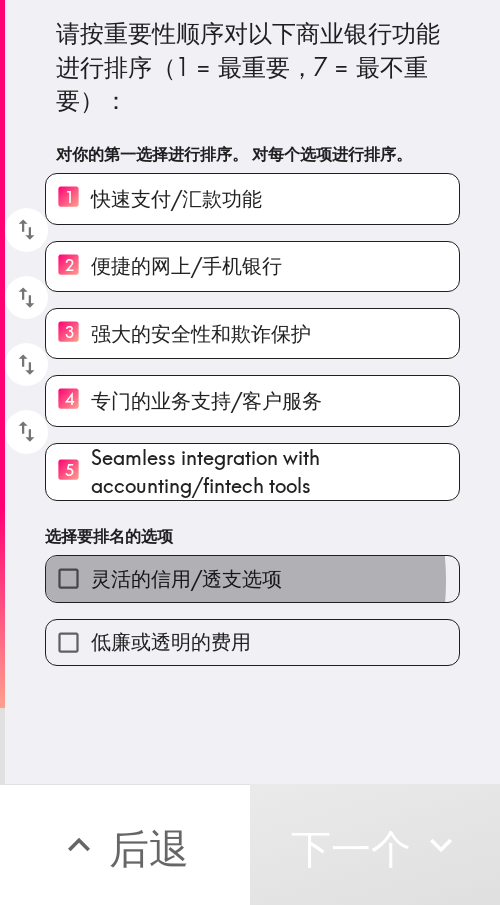 click on "灵活的信用/透支选项" at bounding box center [186, 578] 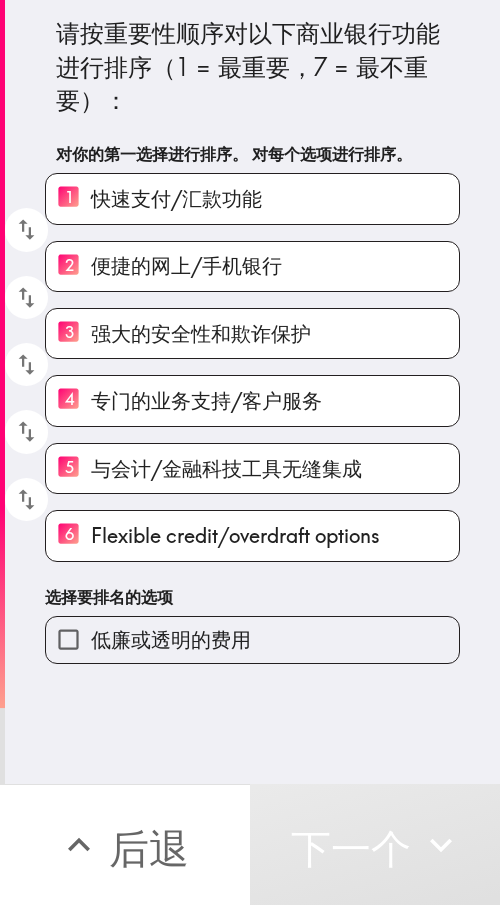 click on "低廉或透明的费用" at bounding box center (171, 639) 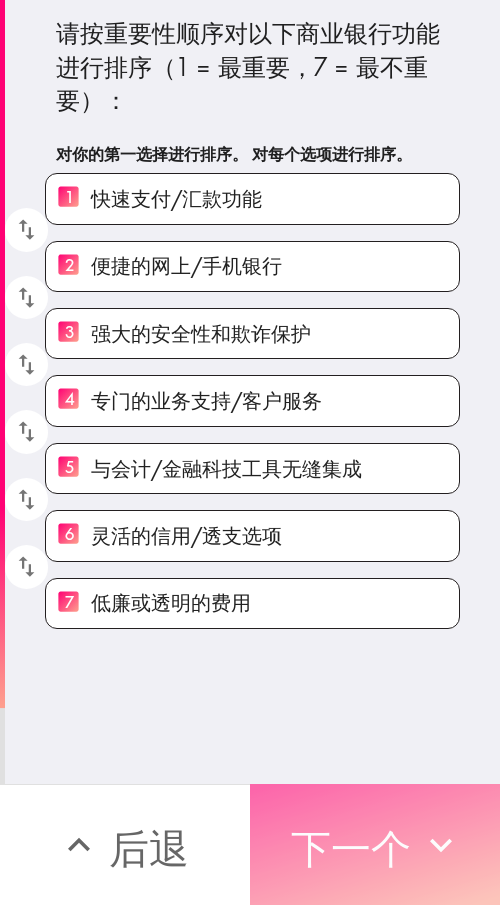 click on "下一个" at bounding box center [351, 848] 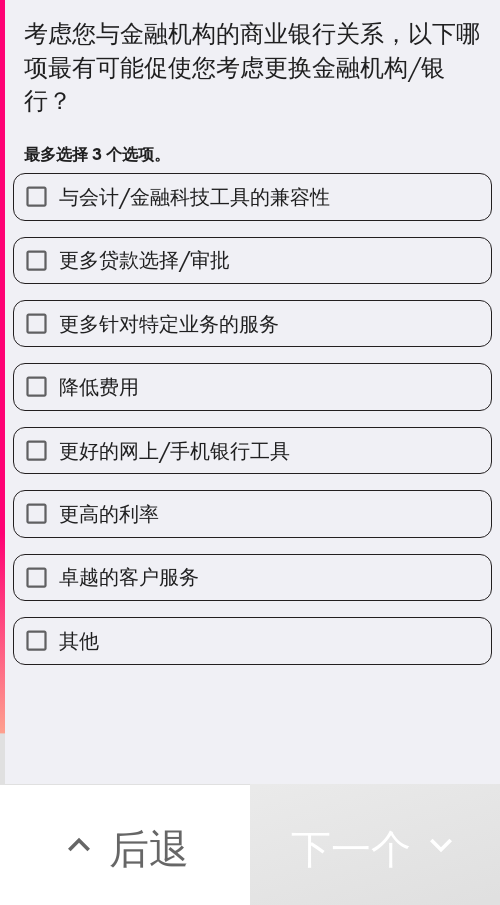 click on "更多贷款选择/审批" at bounding box center [252, 260] 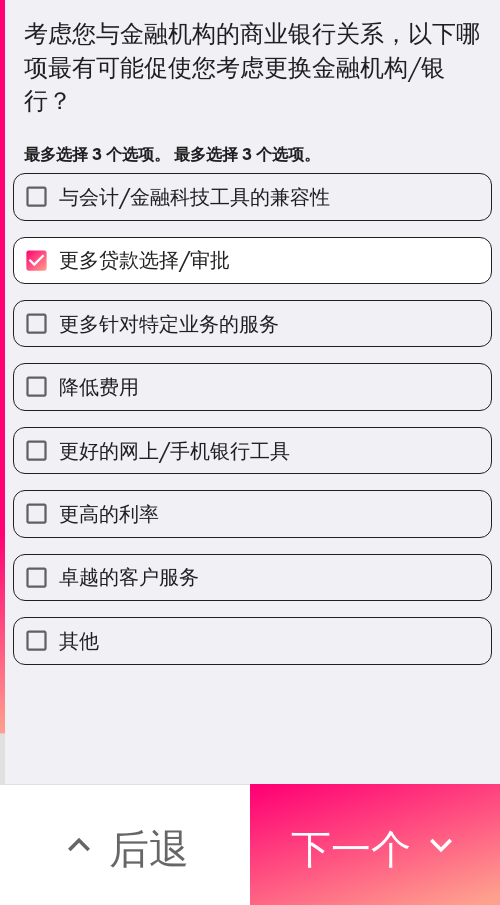 click on "更高的利率" at bounding box center [252, 513] 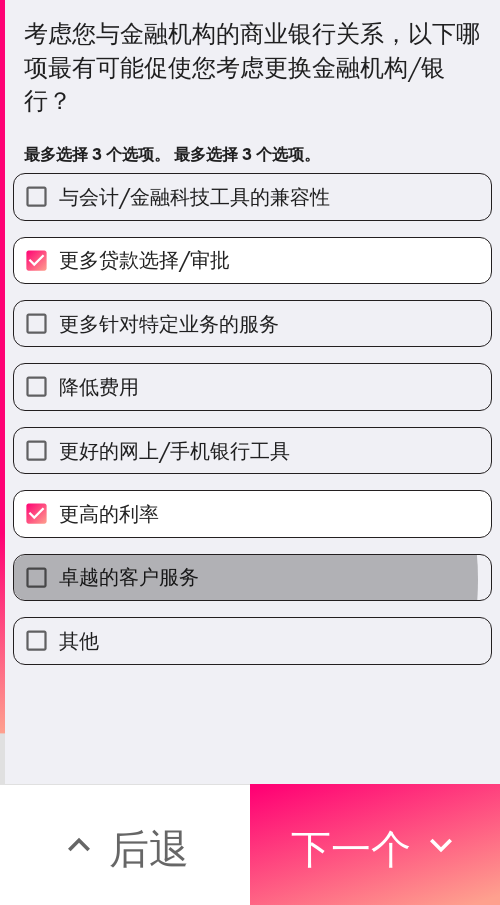click on "卓越的客户服务" at bounding box center [252, 577] 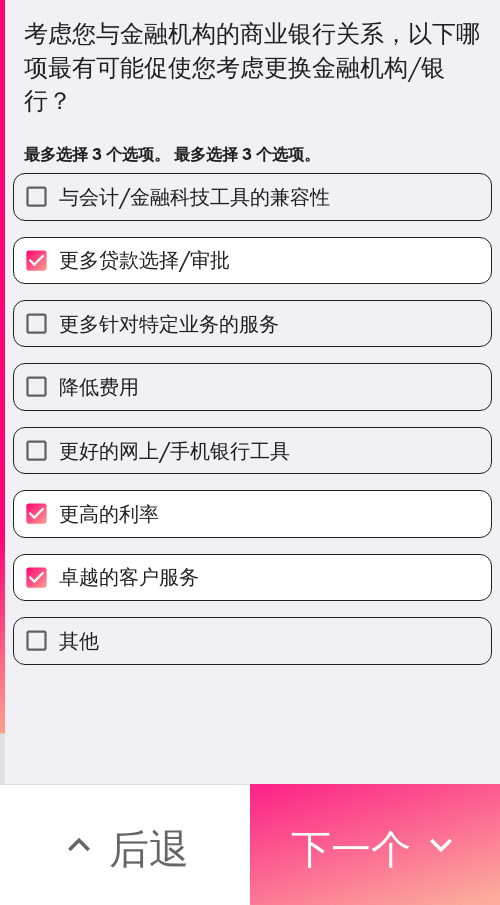click on "下一个" at bounding box center [351, 845] 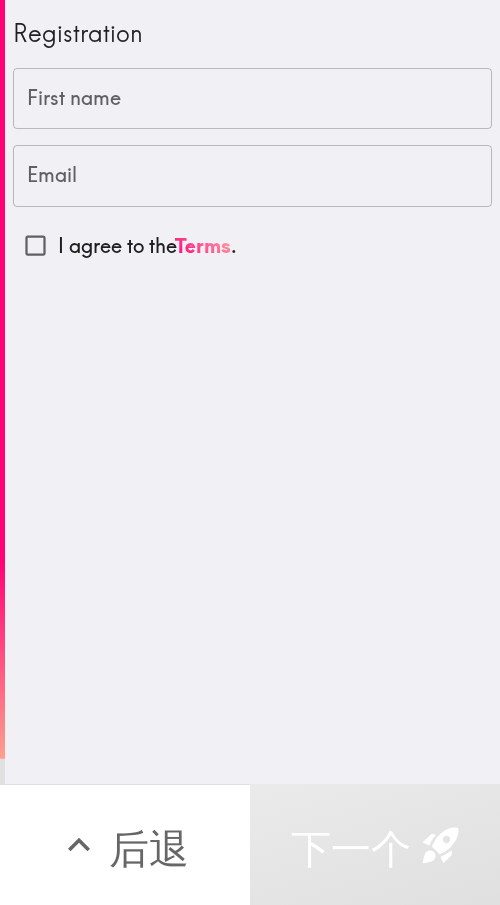 scroll, scrollTop: 0, scrollLeft: 0, axis: both 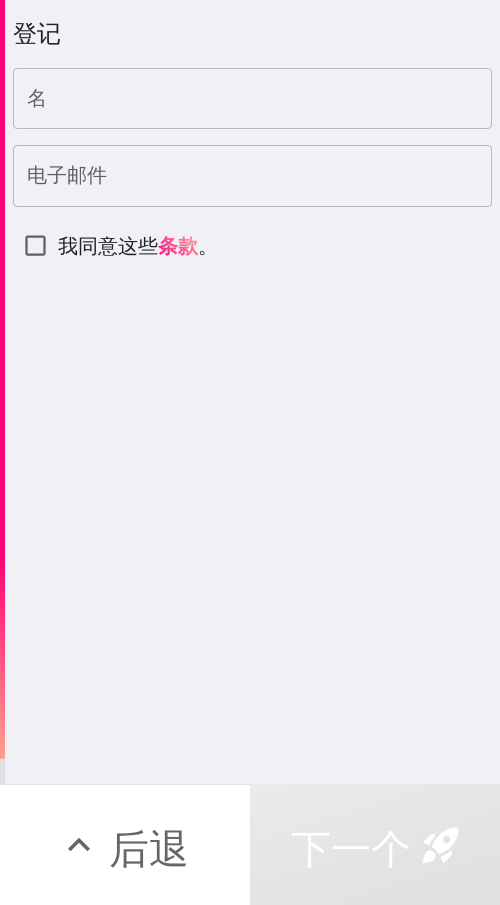 click on "名" at bounding box center [252, 99] 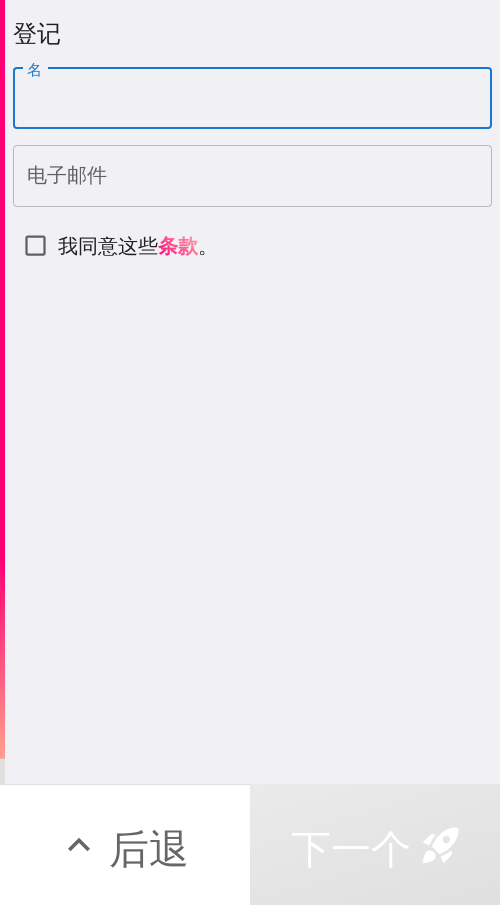 click on "名" at bounding box center (252, 99) 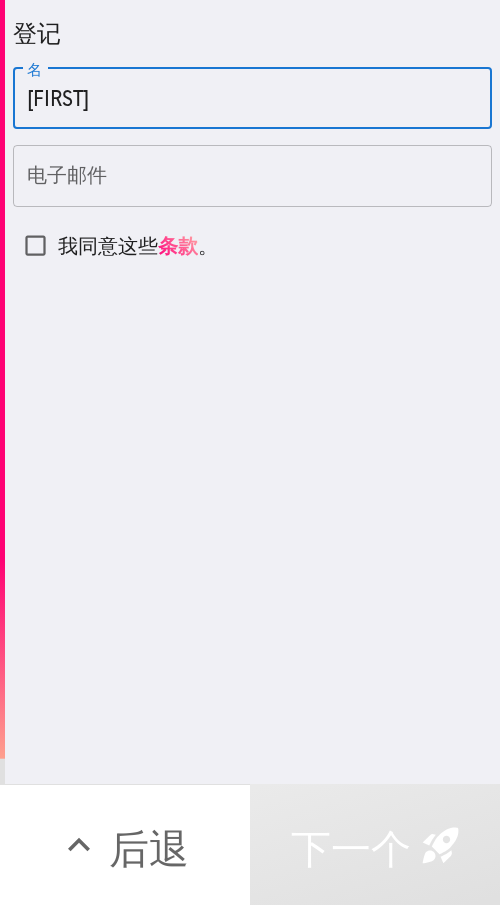 type on "[FIRST]" 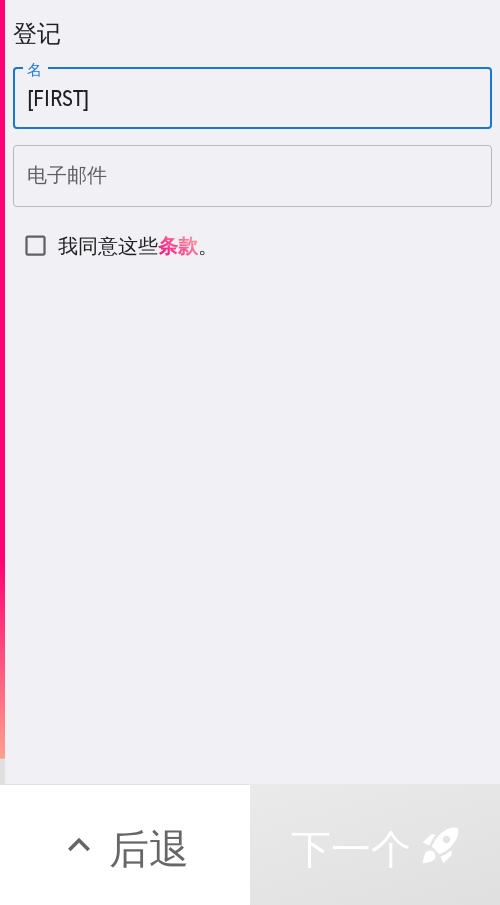 click on "电子邮件" at bounding box center [252, 176] 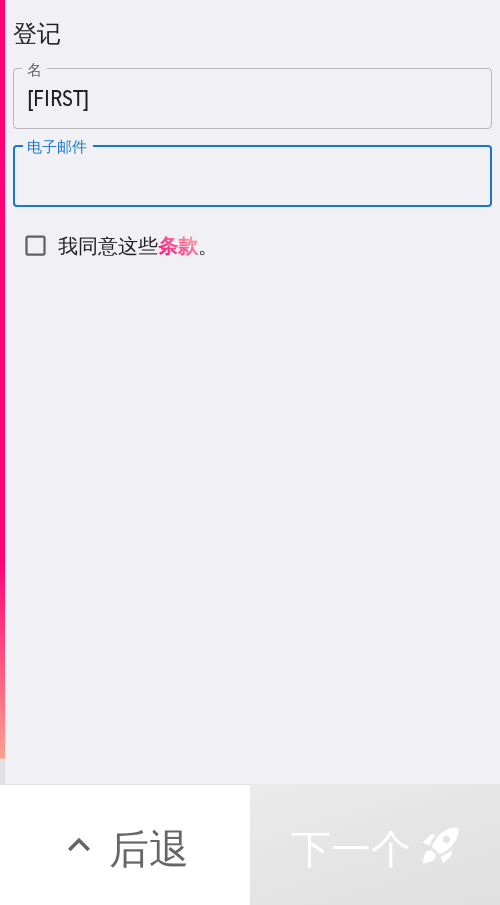 paste on "williammorris5349@example.com" 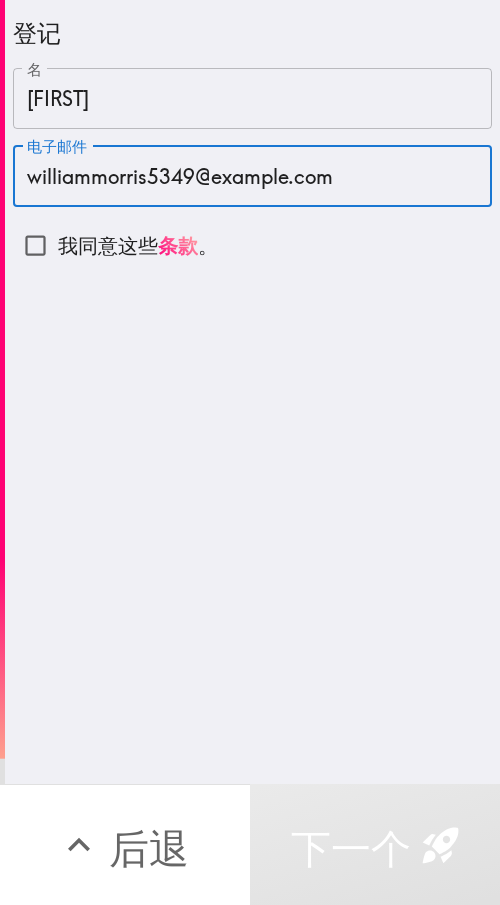 type on "williammorris5349@example.com" 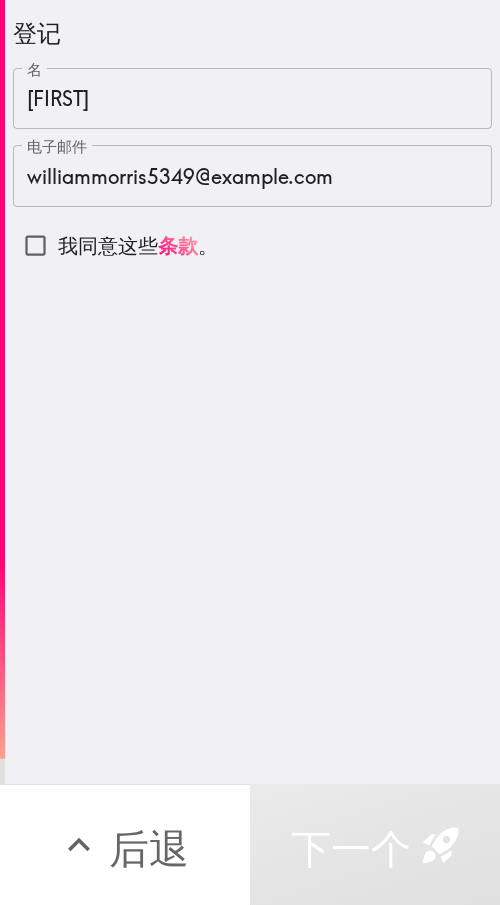 click on "我同意这些 条款 。" at bounding box center (35, 245) 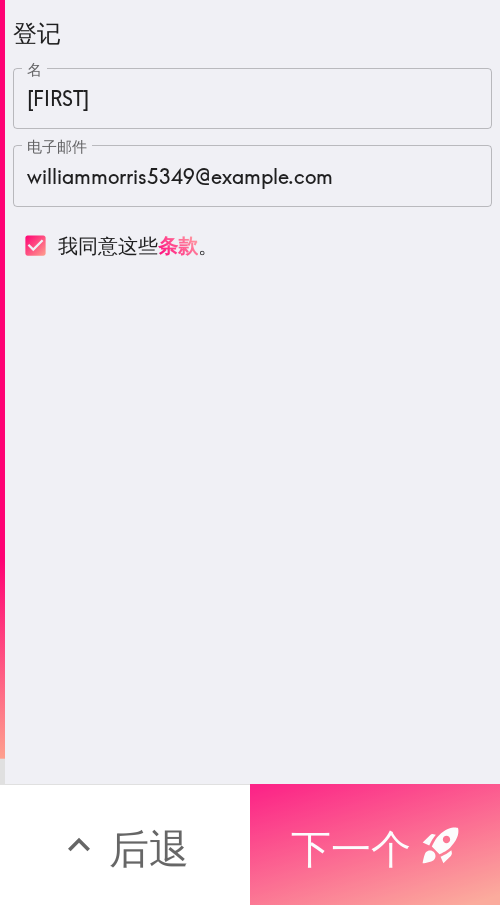 click on "下一个" at bounding box center (351, 845) 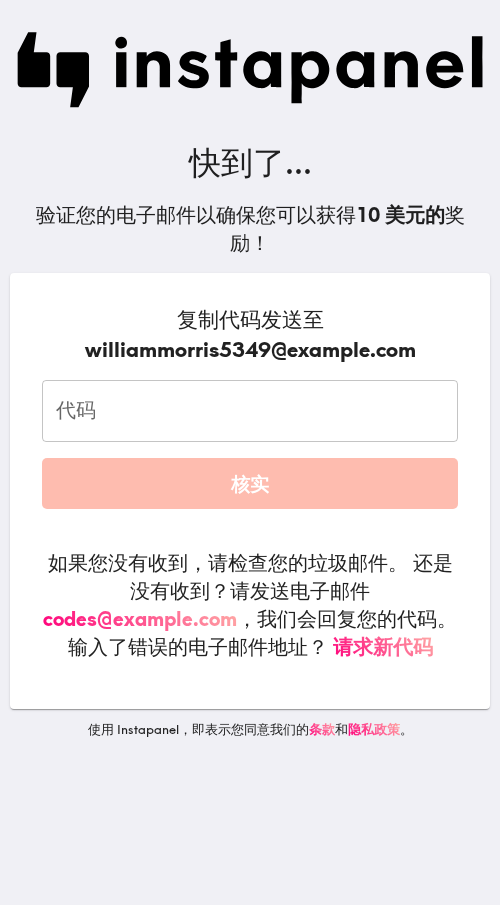 click on "代码" at bounding box center (250, 411) 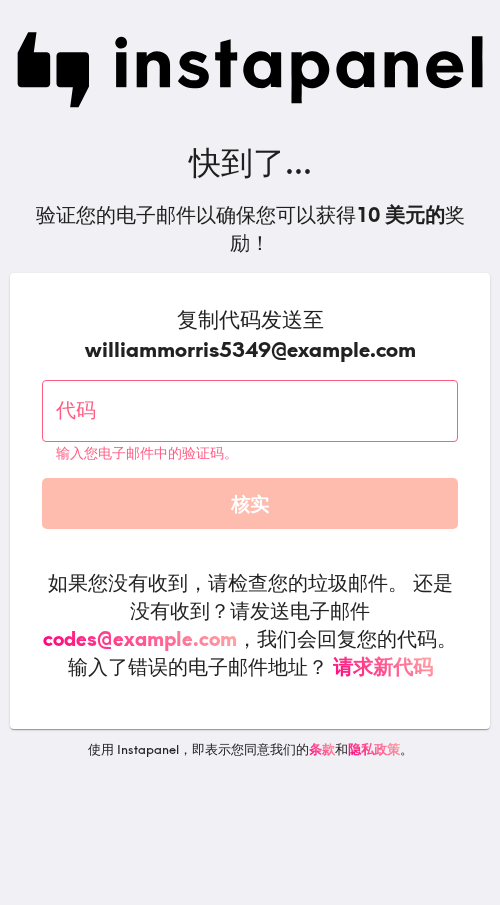 click on "代码" at bounding box center [250, 411] 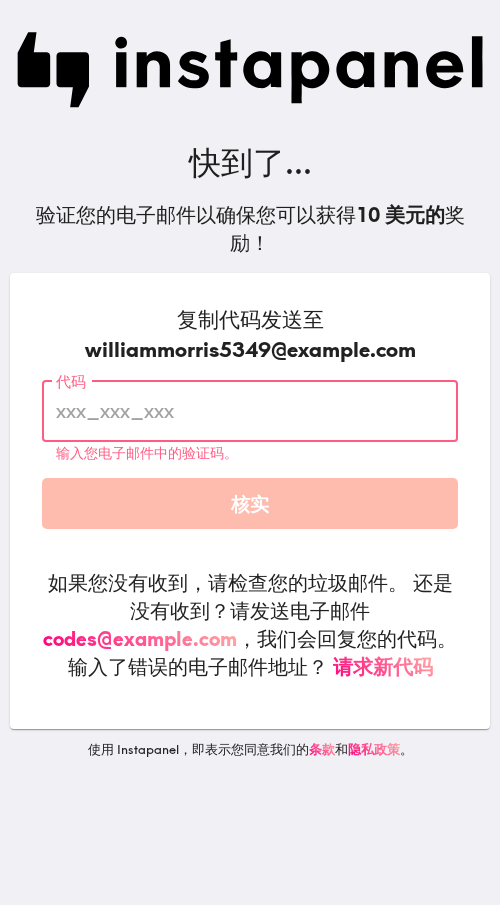 paste on "[LAST]" 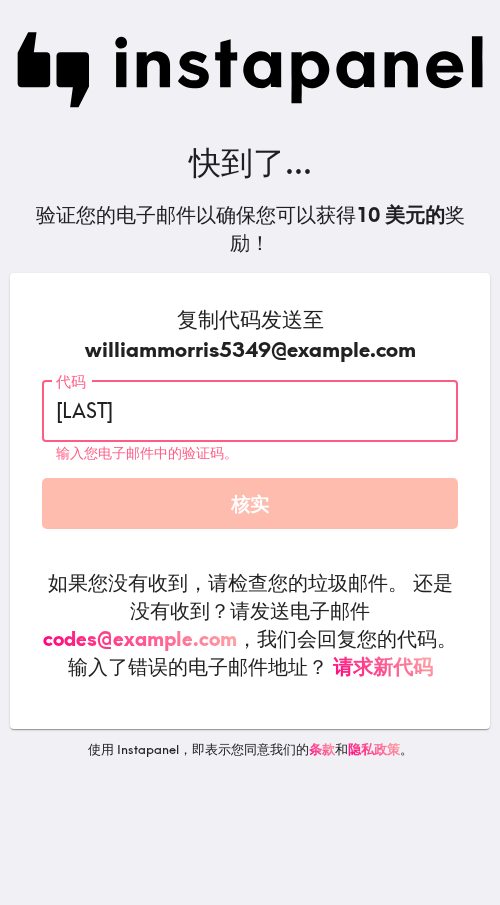 type on "[LAST]" 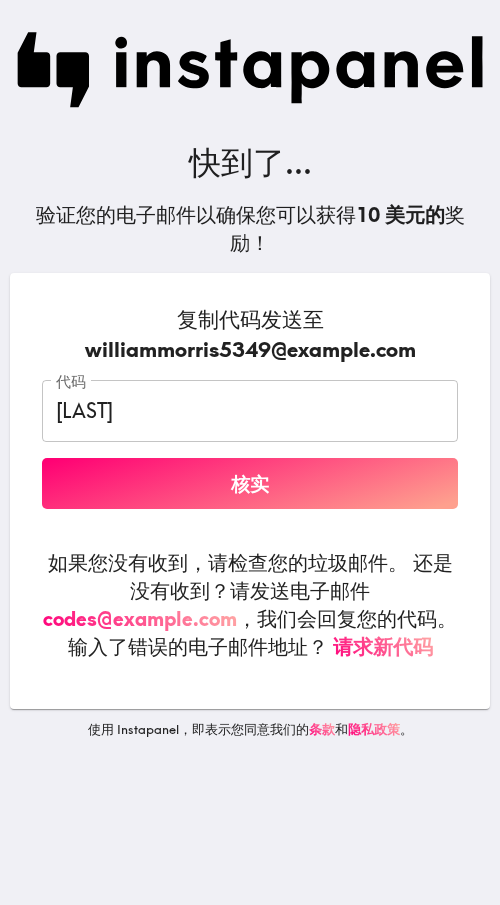 click on "核实" at bounding box center (250, 483) 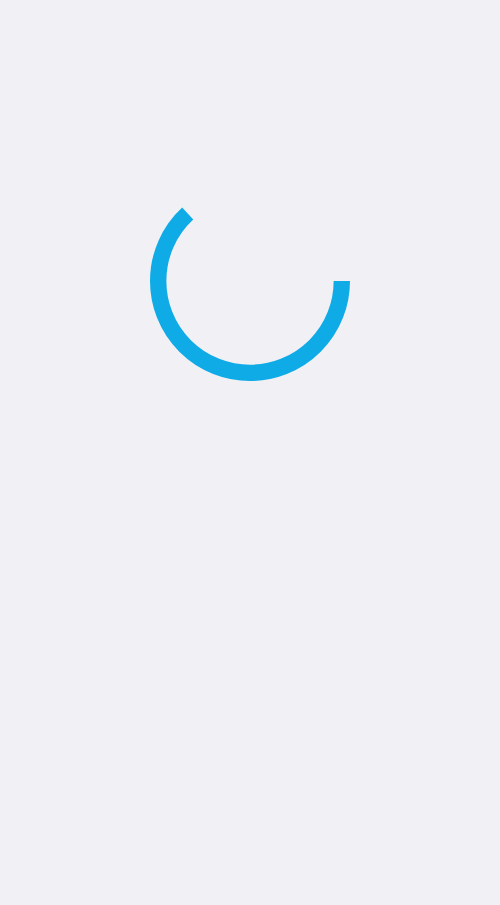 scroll, scrollTop: 0, scrollLeft: 0, axis: both 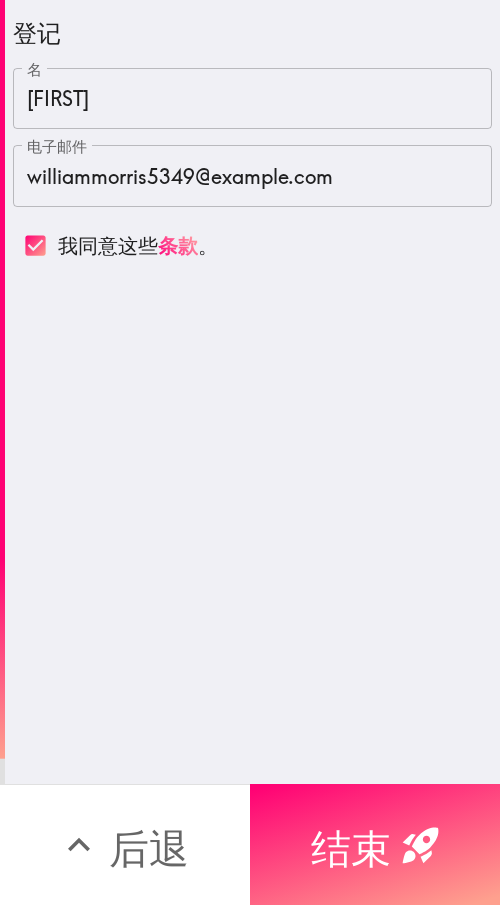 click on "登记 名 [FIRST] 名 电子邮件 williammorris5349@example.com 电子邮件 我同意这些 条款 。" at bounding box center (252, 392) 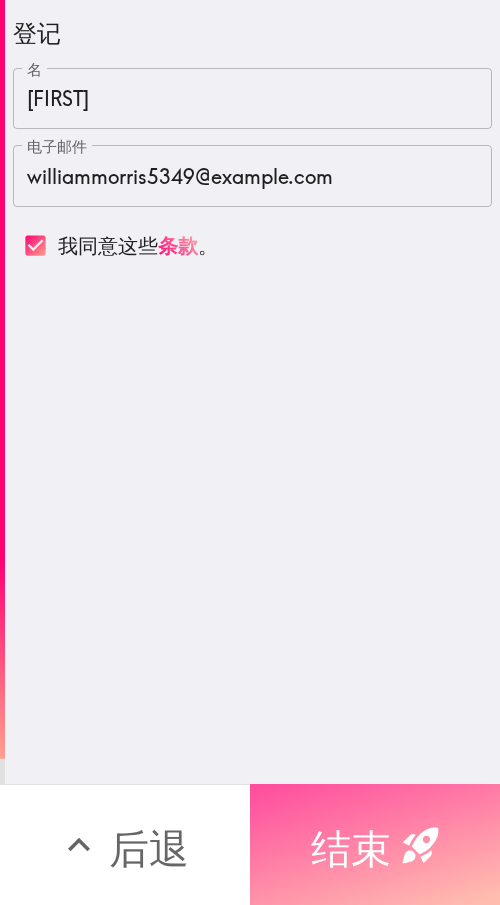 click on "结束" at bounding box center (351, 845) 